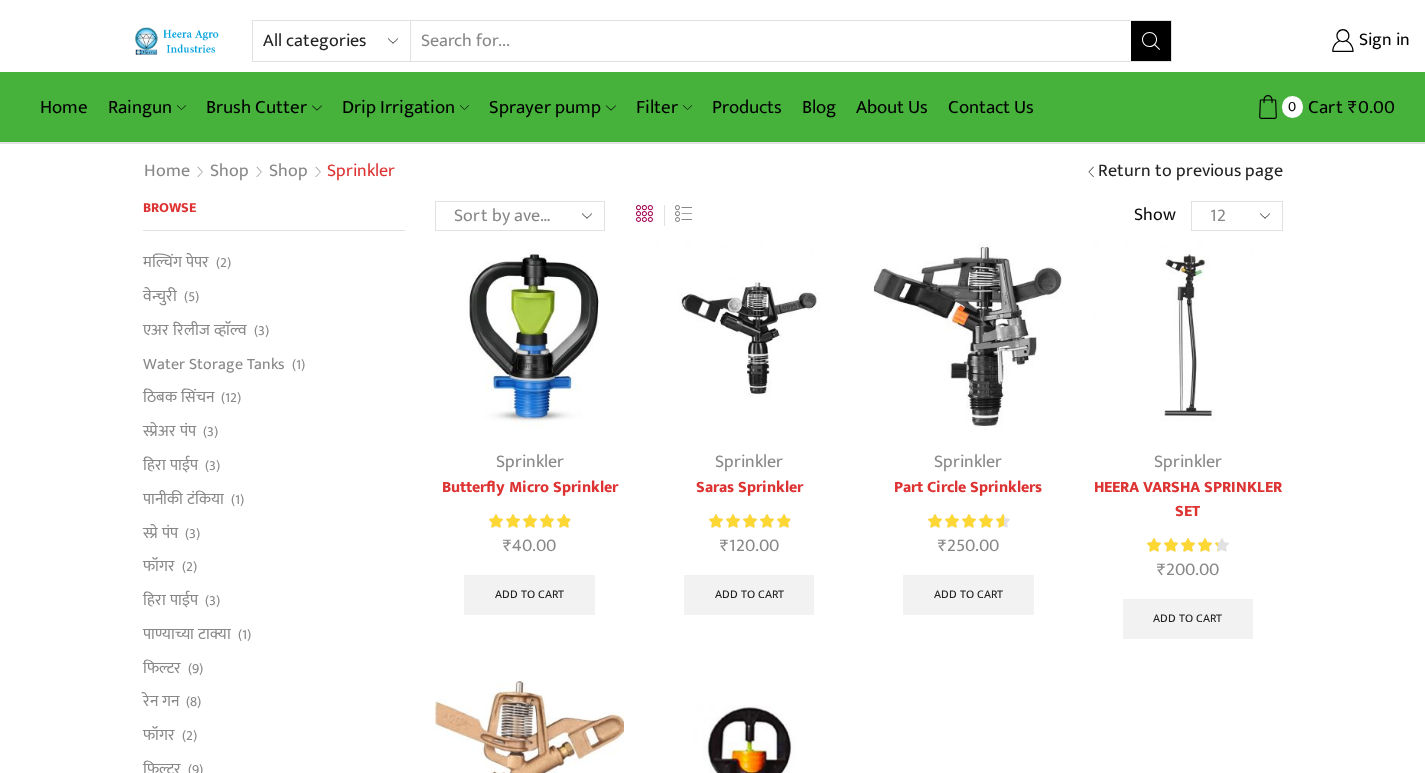 scroll, scrollTop: 0, scrollLeft: 0, axis: both 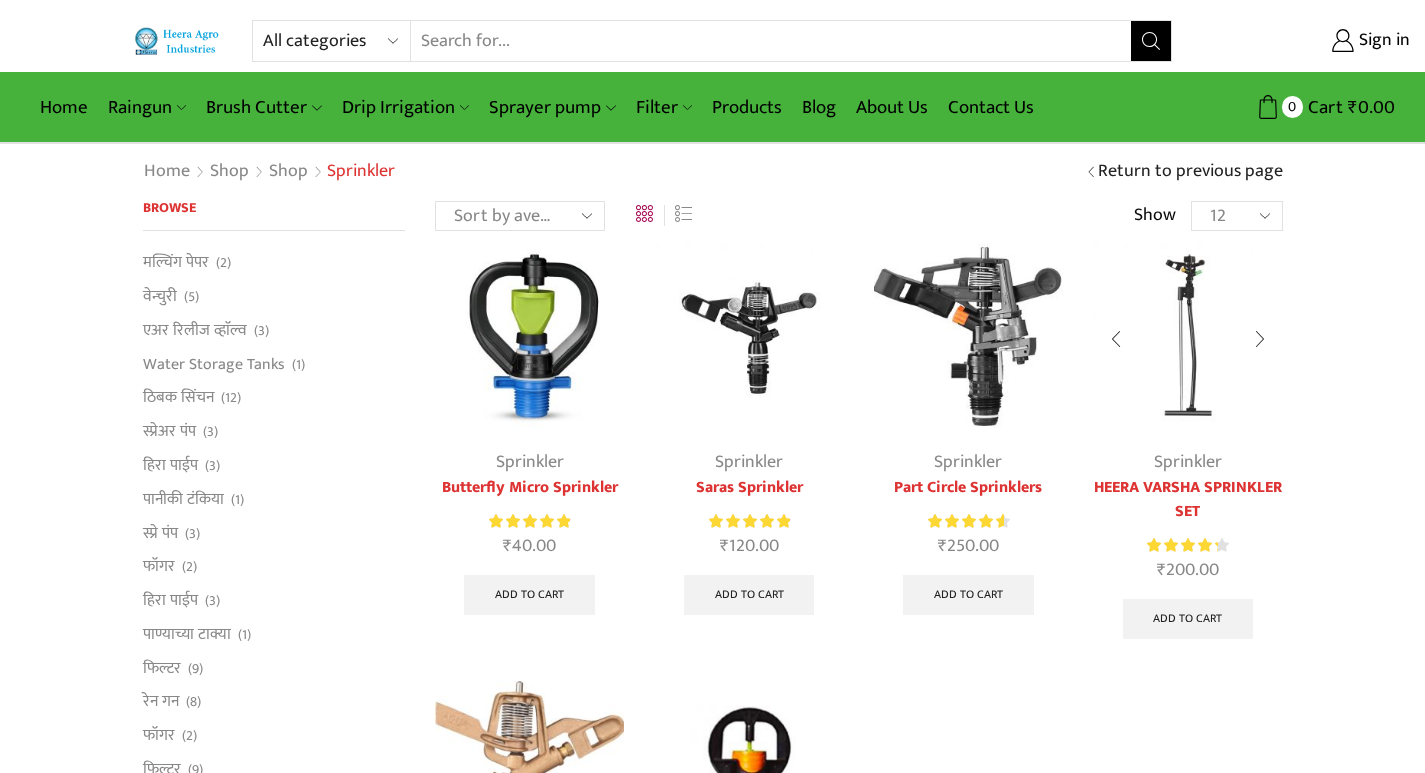 click at bounding box center [1187, 337] 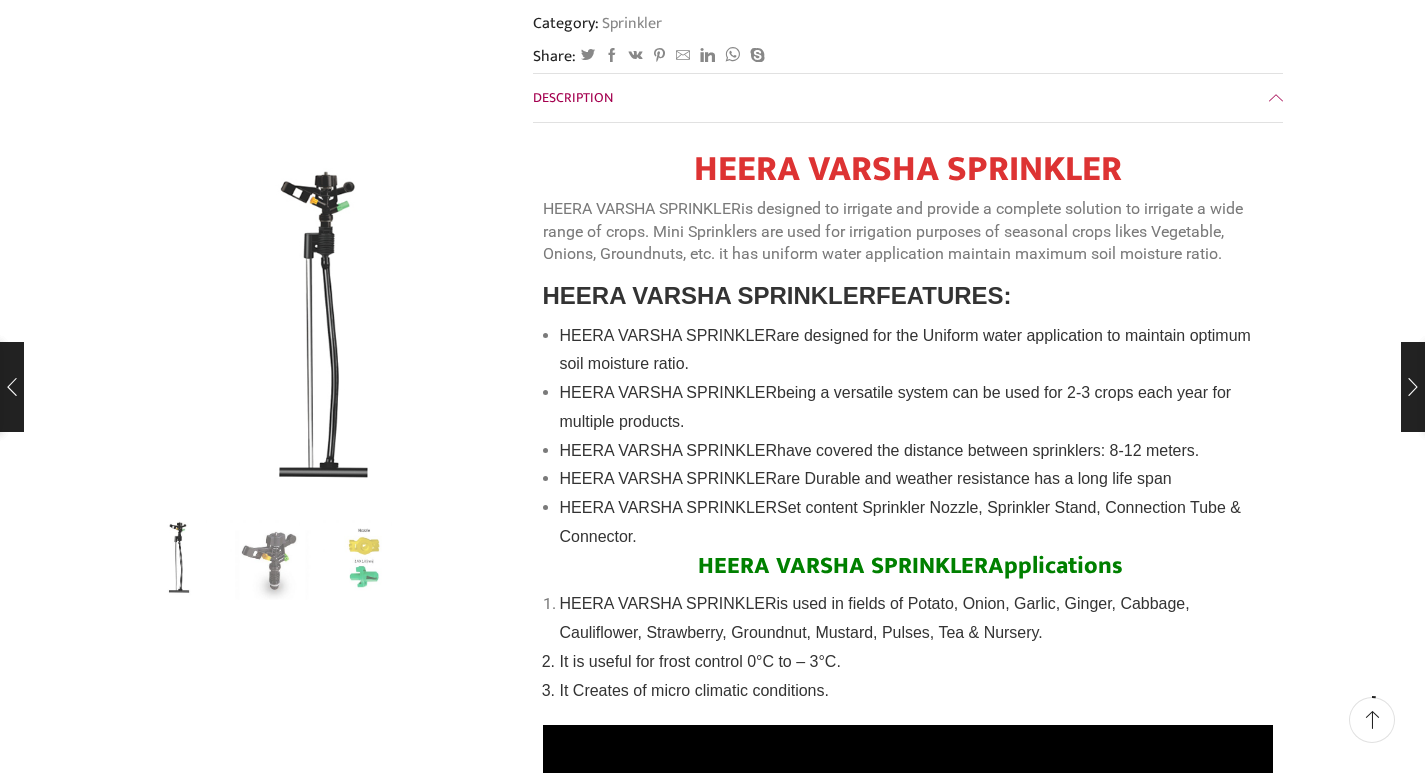 scroll, scrollTop: 400, scrollLeft: 0, axis: vertical 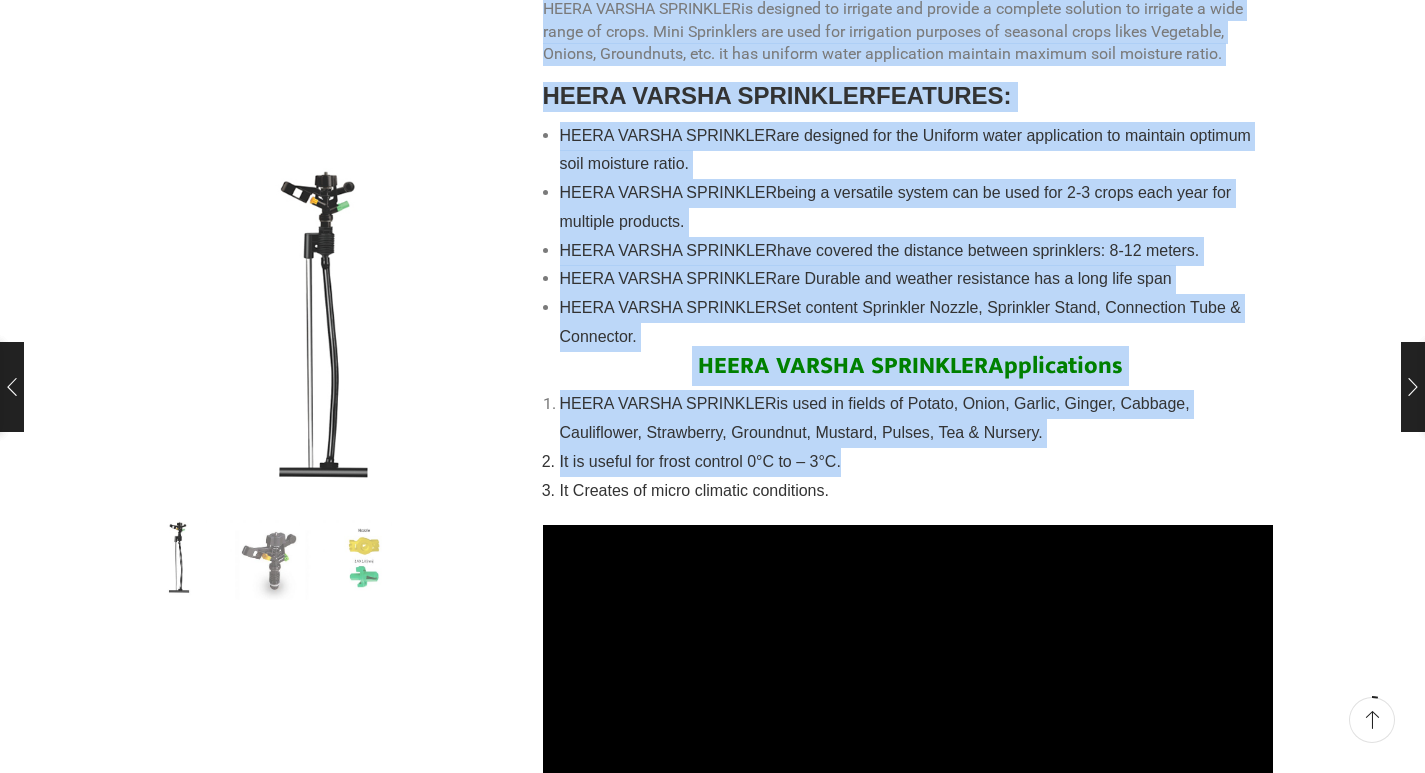 drag, startPoint x: 657, startPoint y: 271, endPoint x: 957, endPoint y: 463, distance: 356.17972 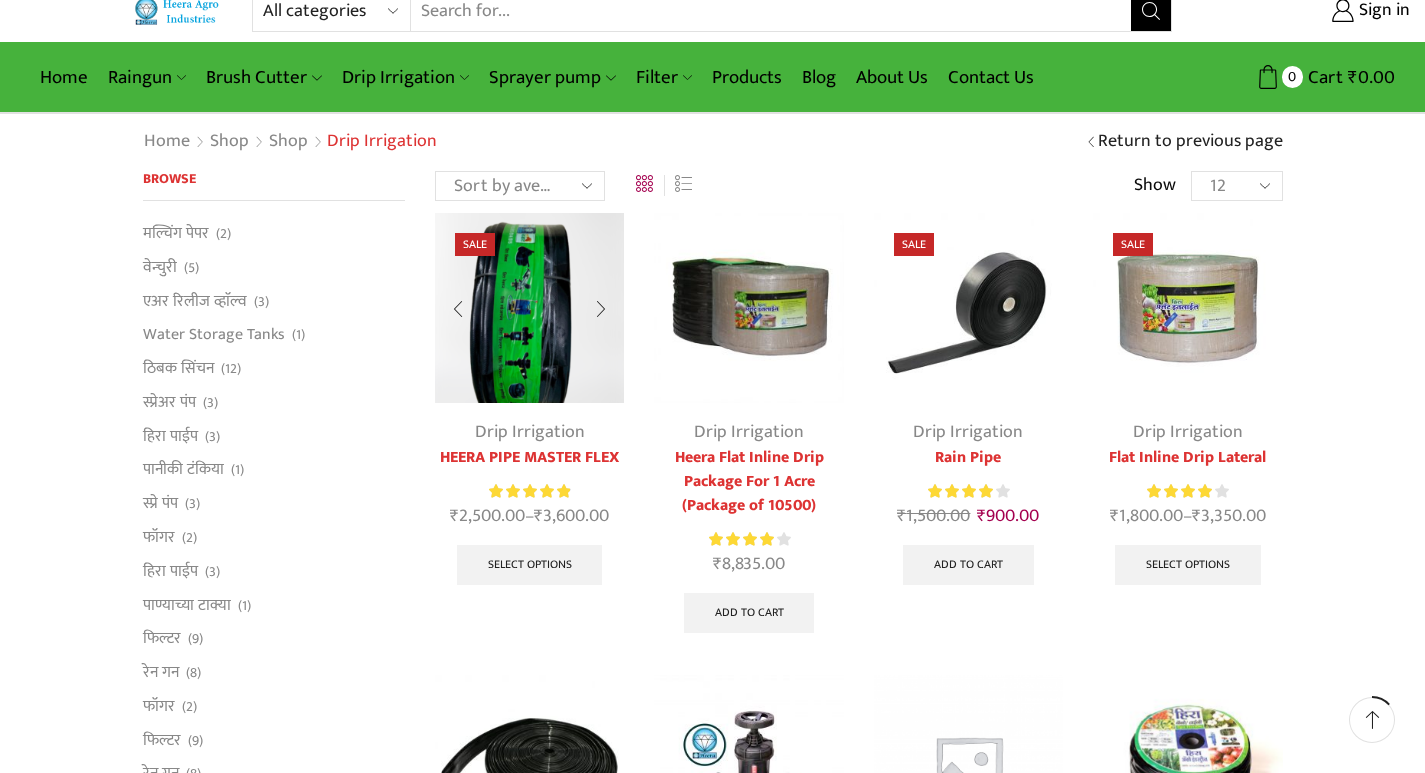 scroll, scrollTop: 0, scrollLeft: 0, axis: both 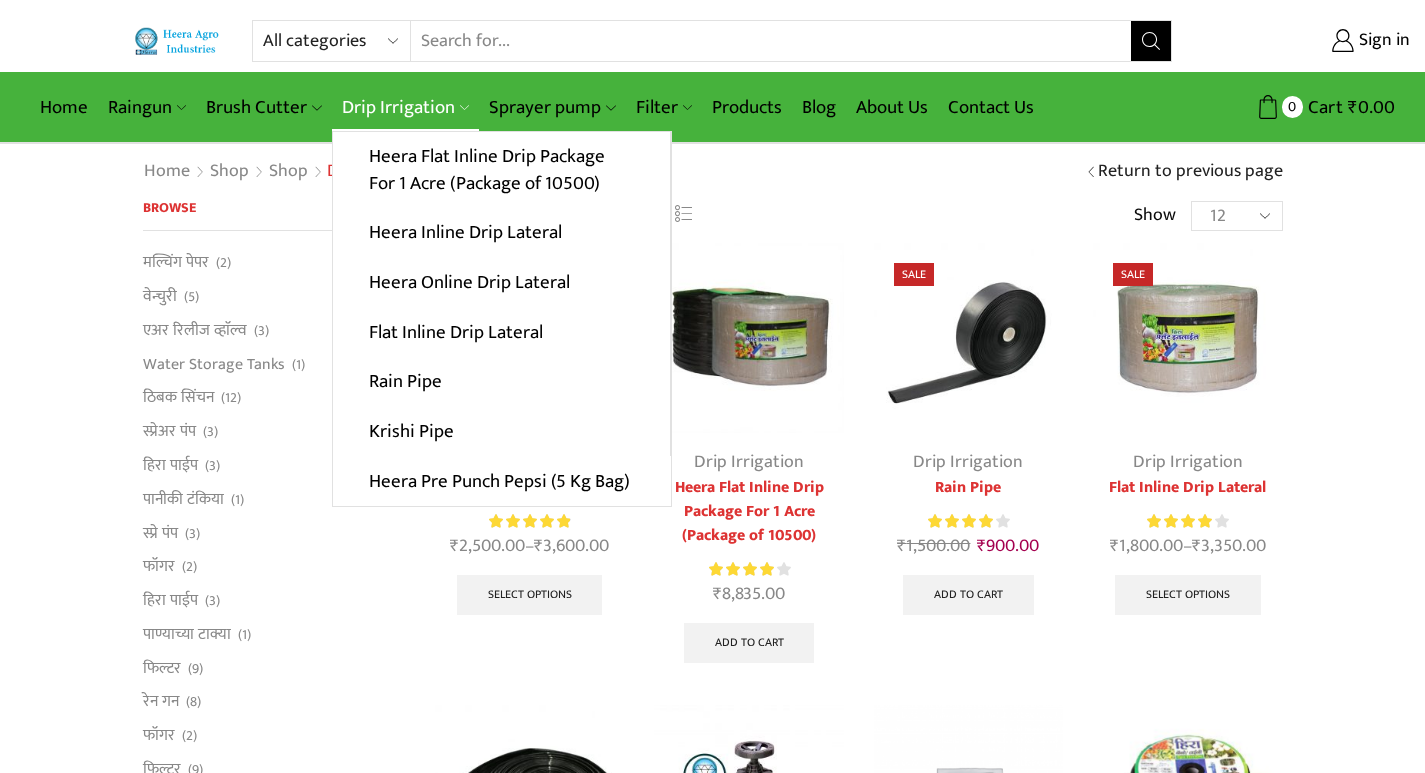 click on "Drip Irrigation" at bounding box center [405, 107] 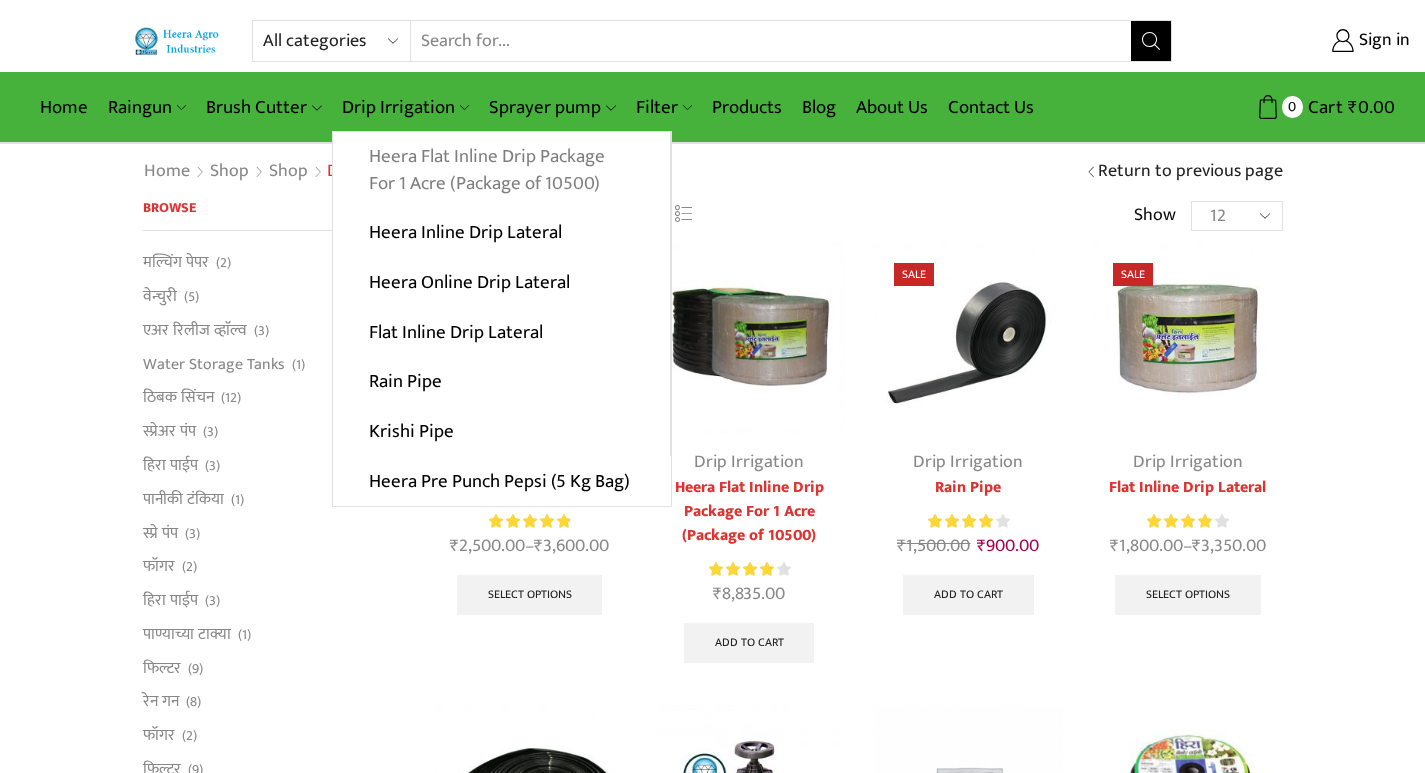 click on "Heera Flat Inline Drip Package For 1 Acre (Package of 10500)" at bounding box center (501, 170) 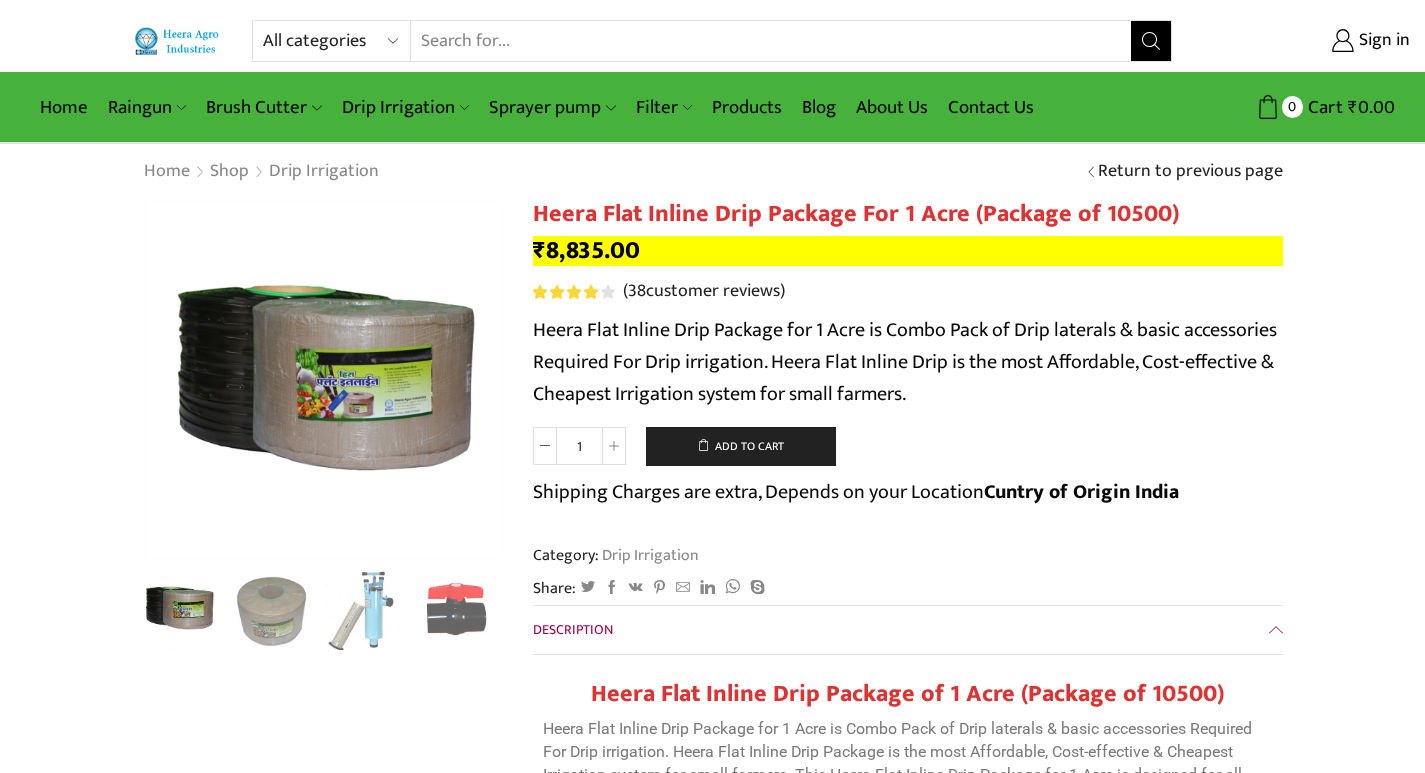 scroll, scrollTop: 0, scrollLeft: 0, axis: both 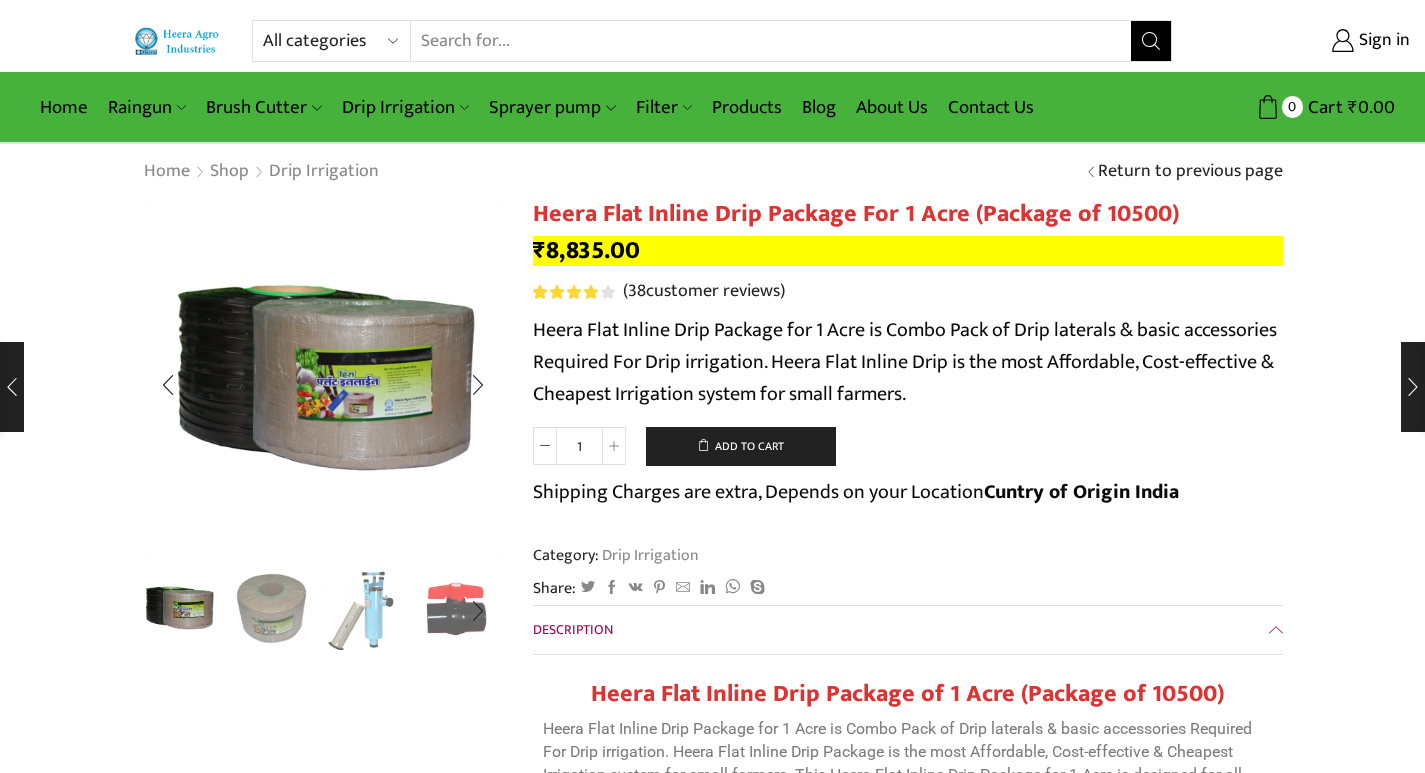 click at bounding box center [271, 608] 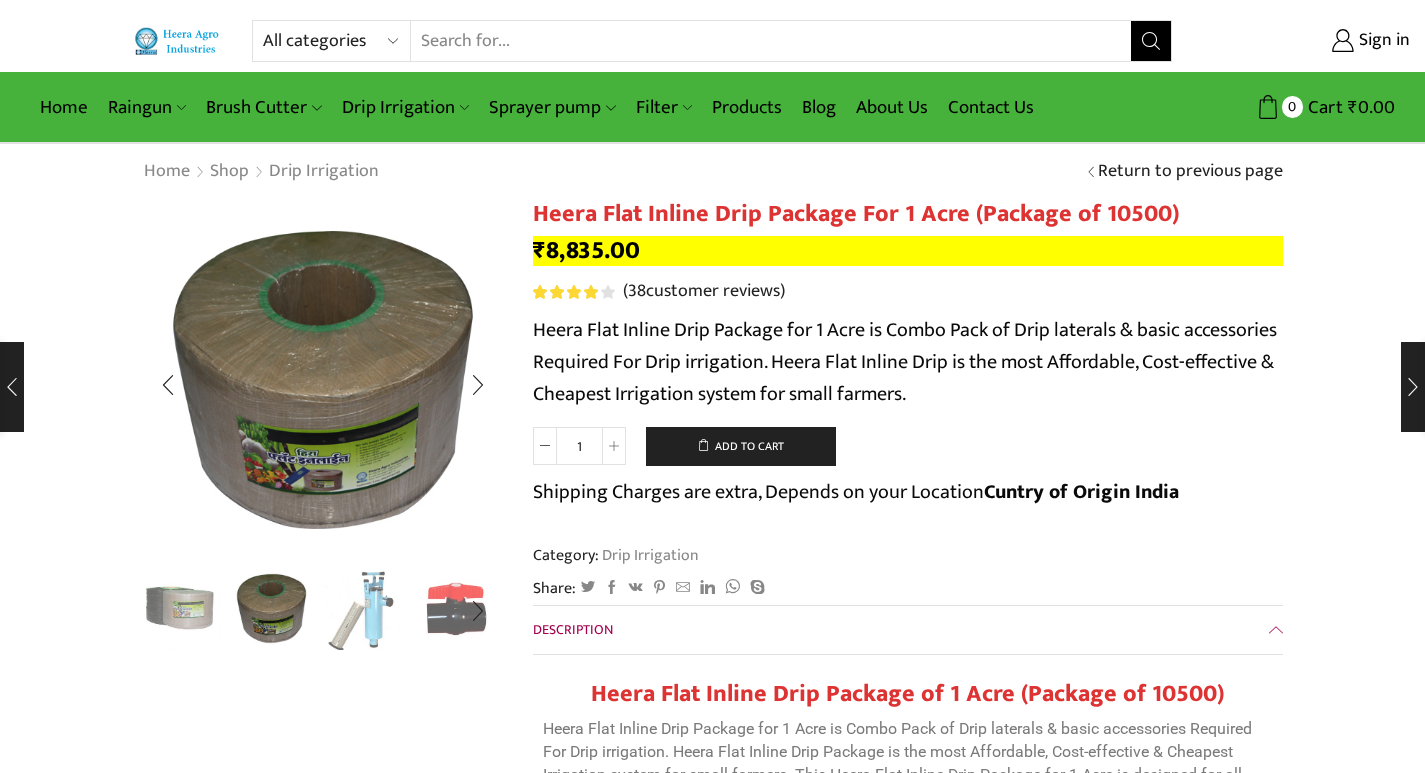 click at bounding box center [179, 608] 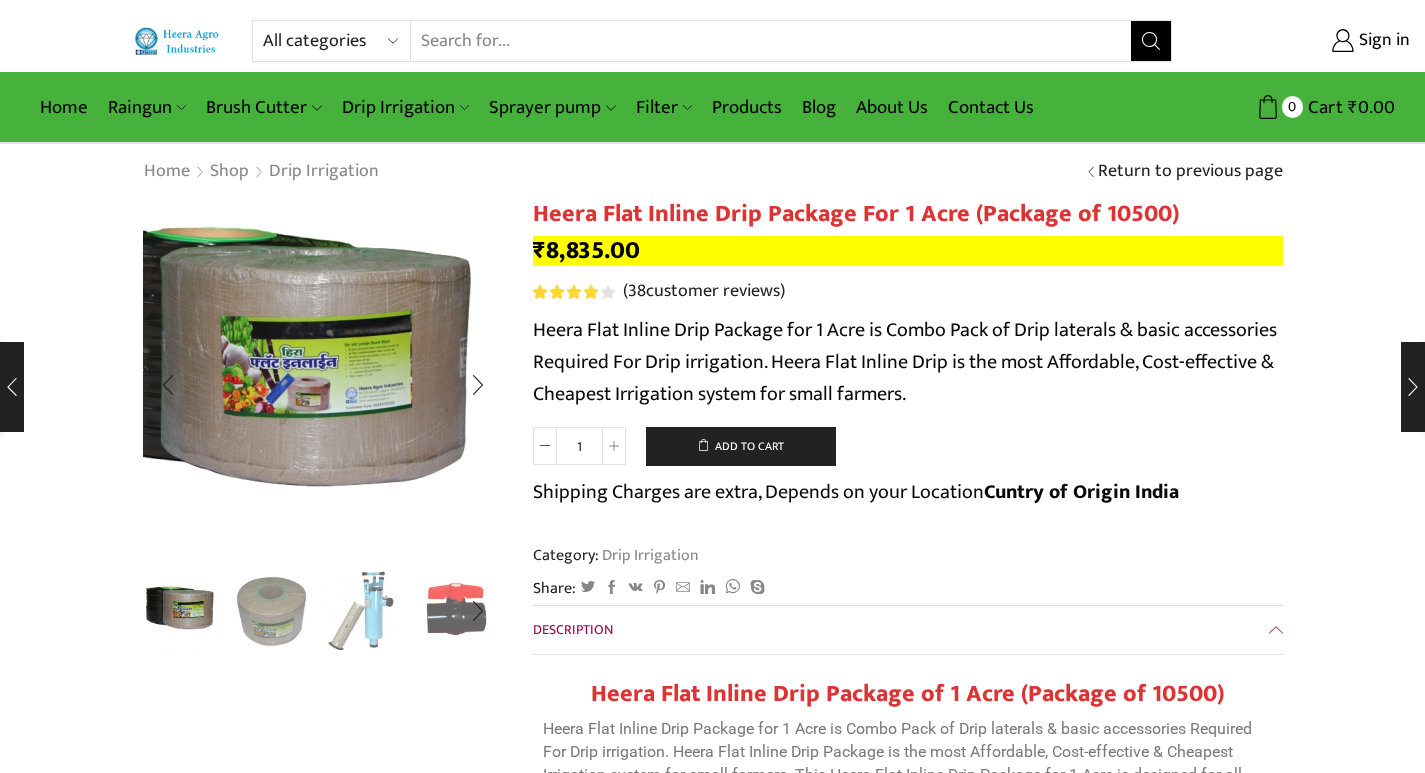 drag, startPoint x: 324, startPoint y: 431, endPoint x: 394, endPoint y: 391, distance: 80.622574 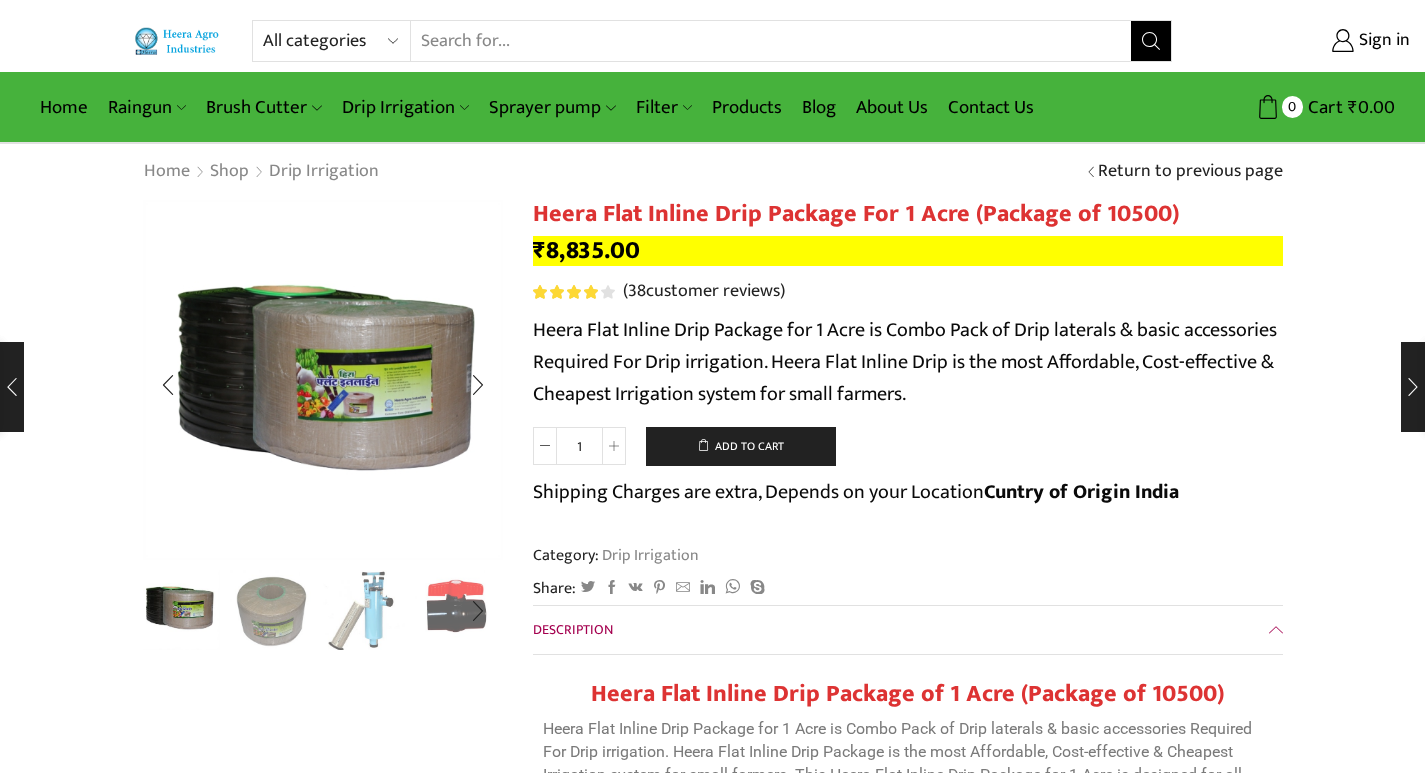 click at bounding box center (456, 608) 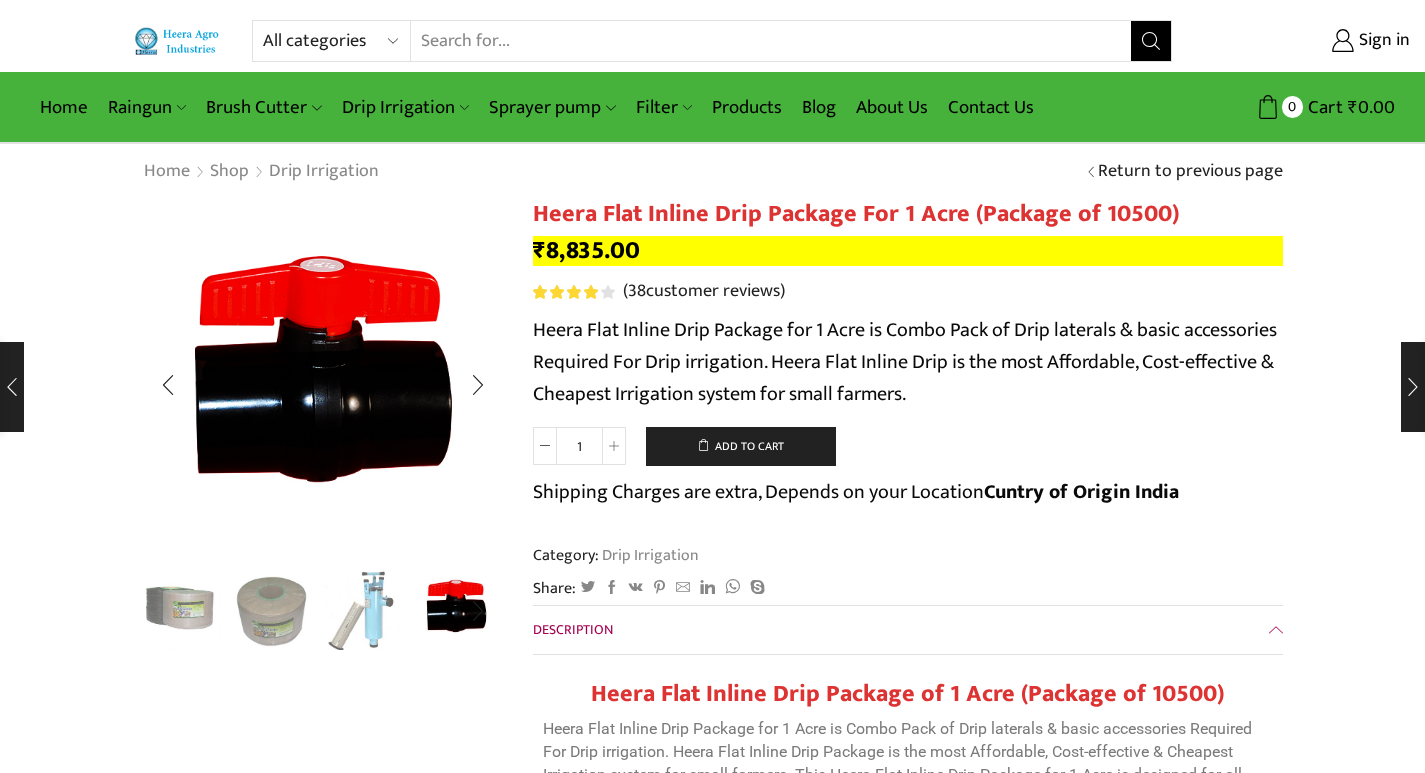 click at bounding box center [179, 608] 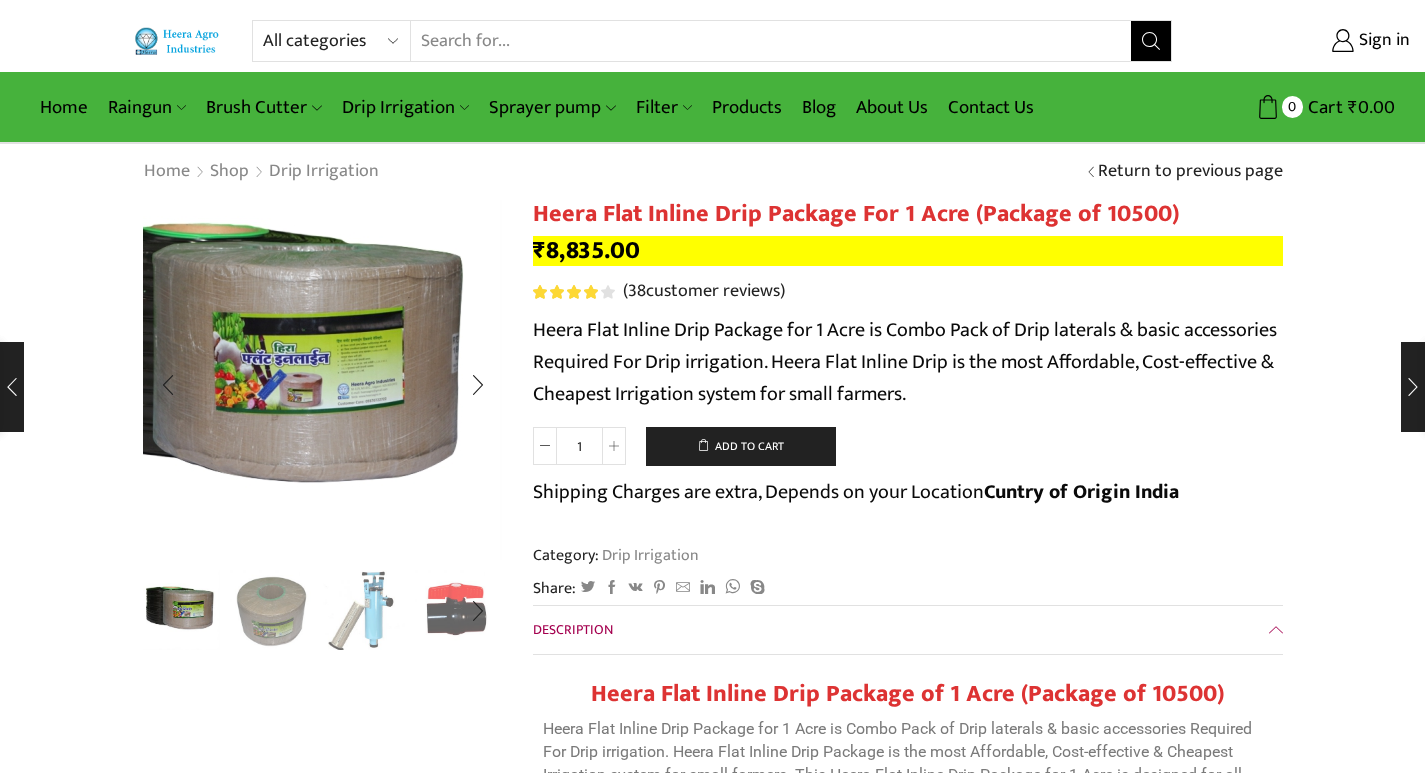 click at bounding box center (251, 356) 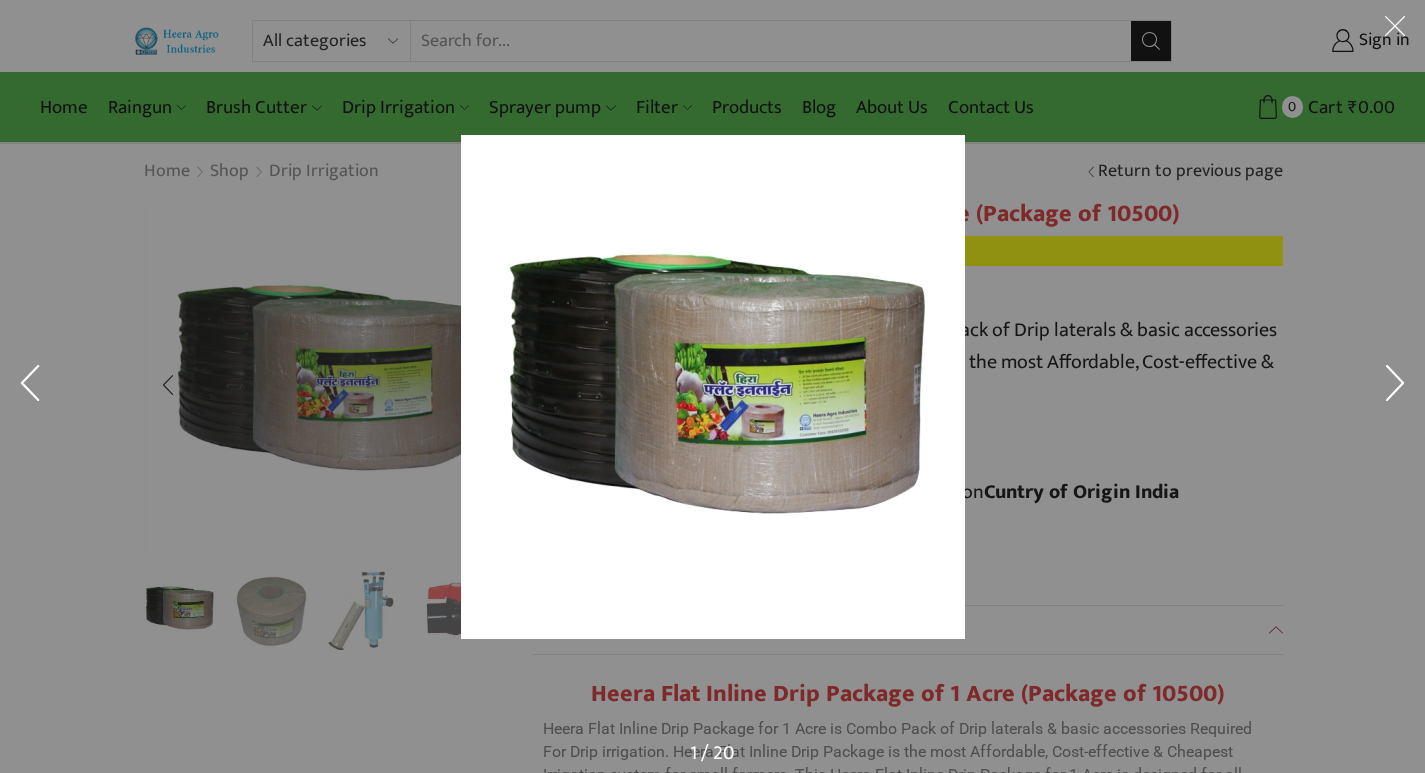 click at bounding box center (985, 419) 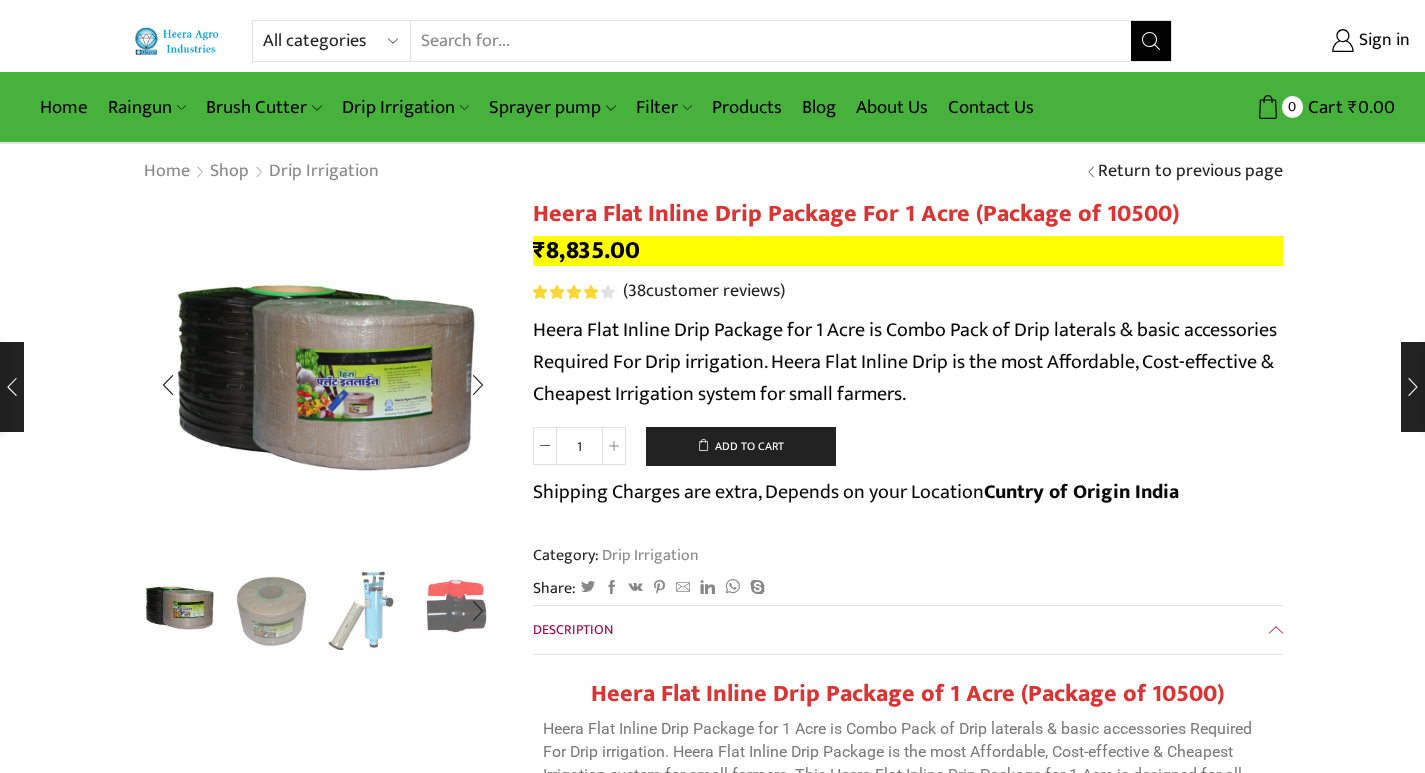 click at bounding box center (456, 608) 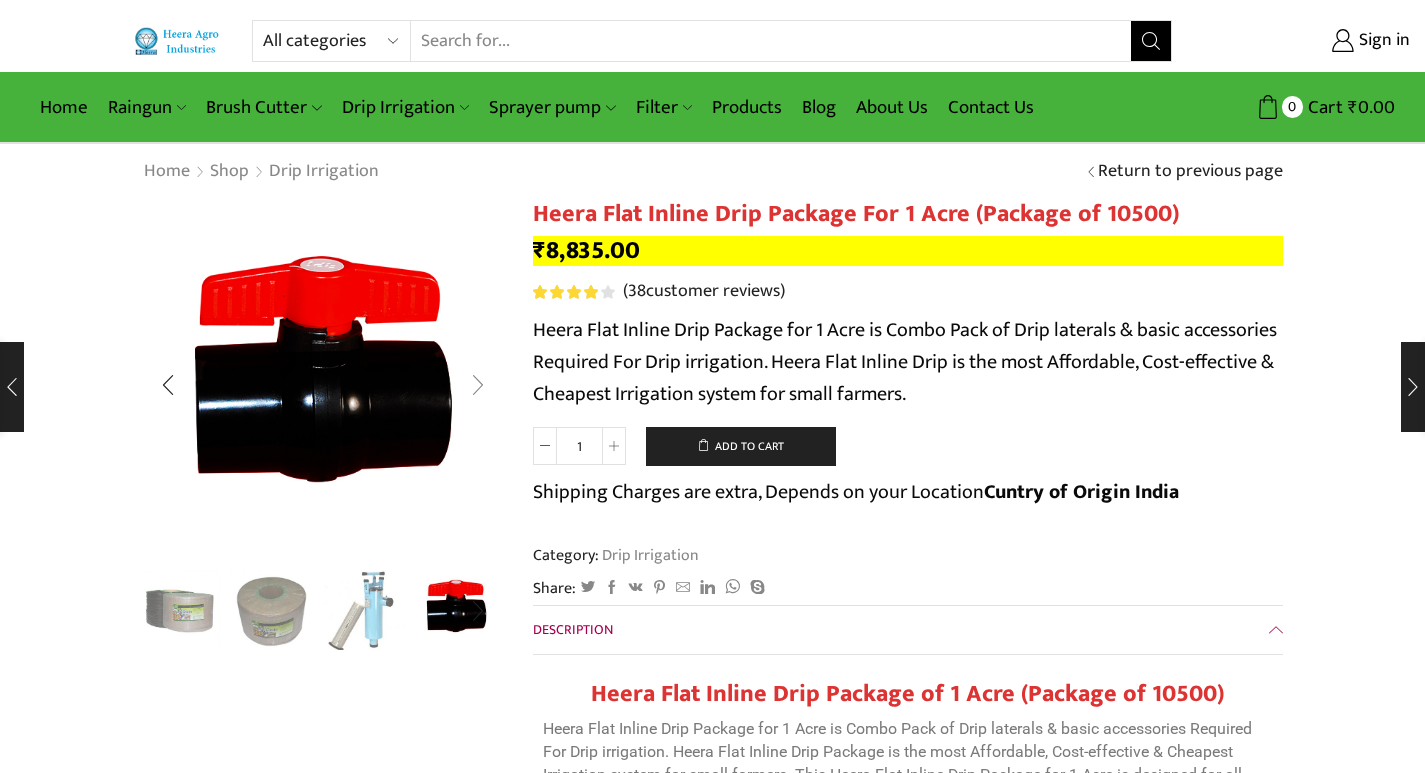 click at bounding box center [478, 385] 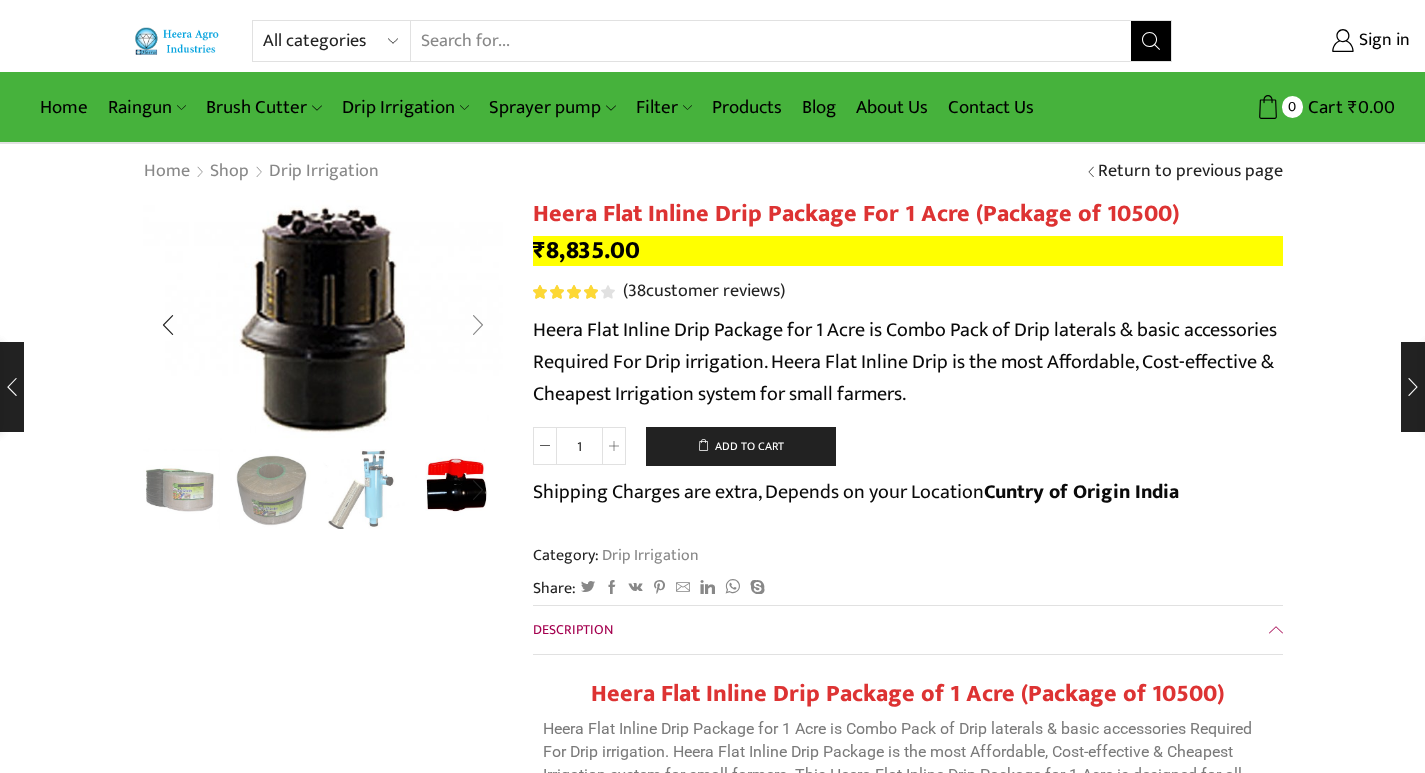 click at bounding box center (478, 325) 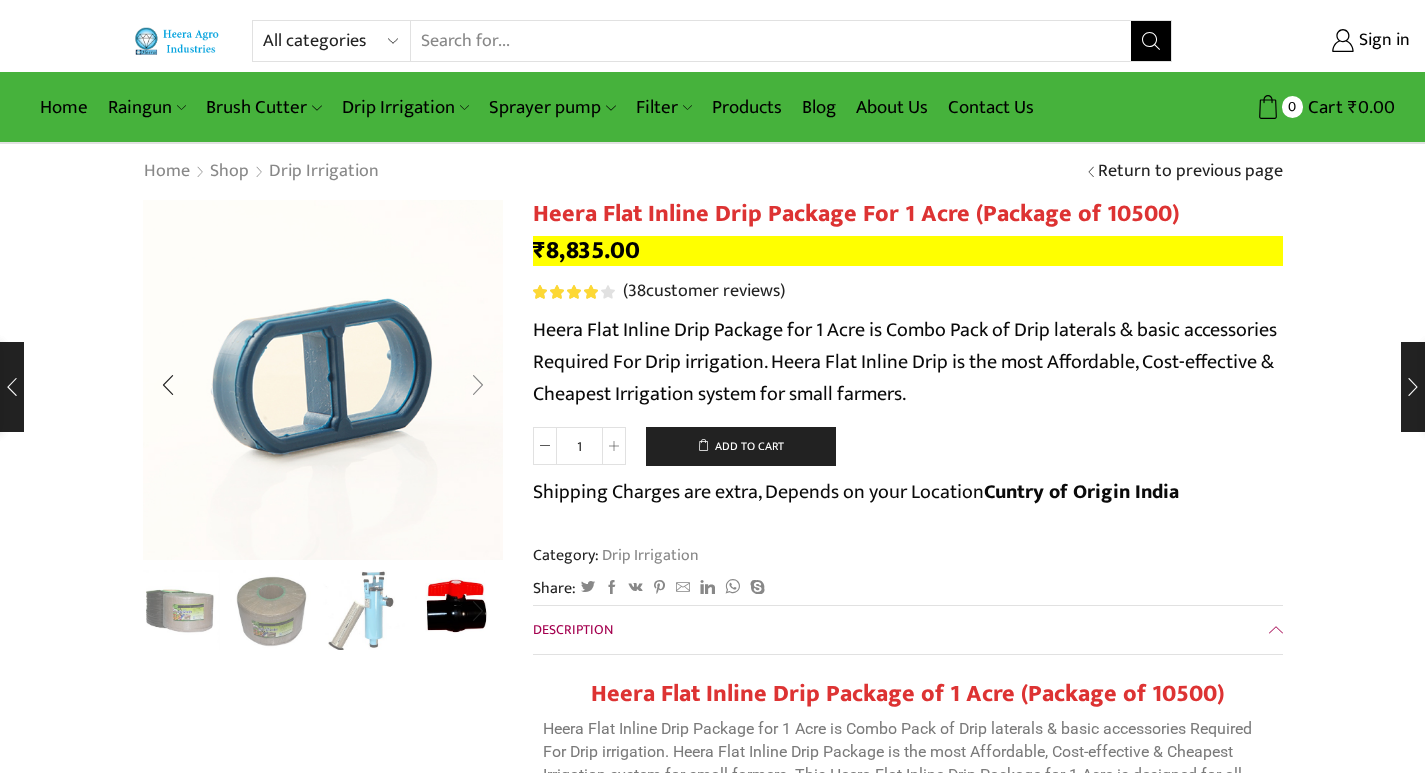 click at bounding box center [478, 385] 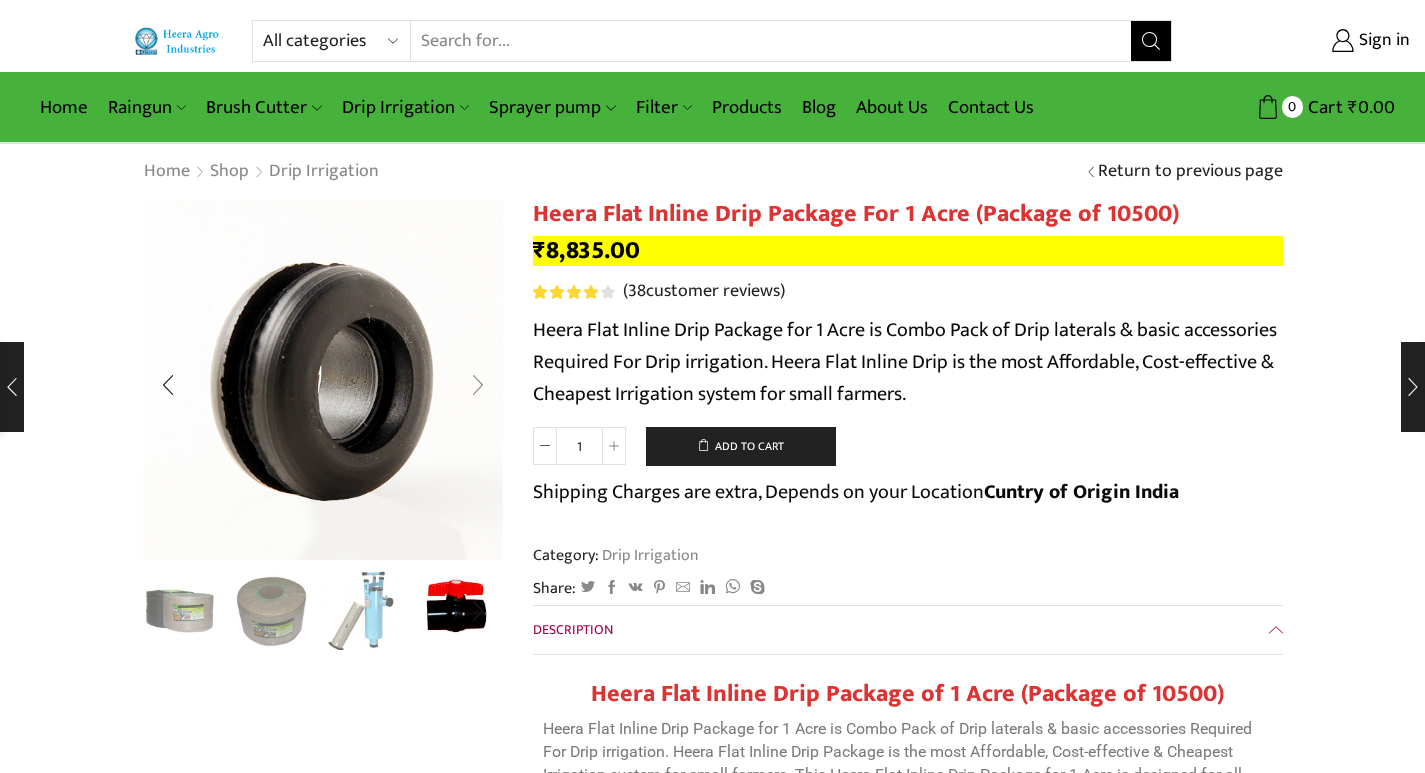 click at bounding box center [478, 385] 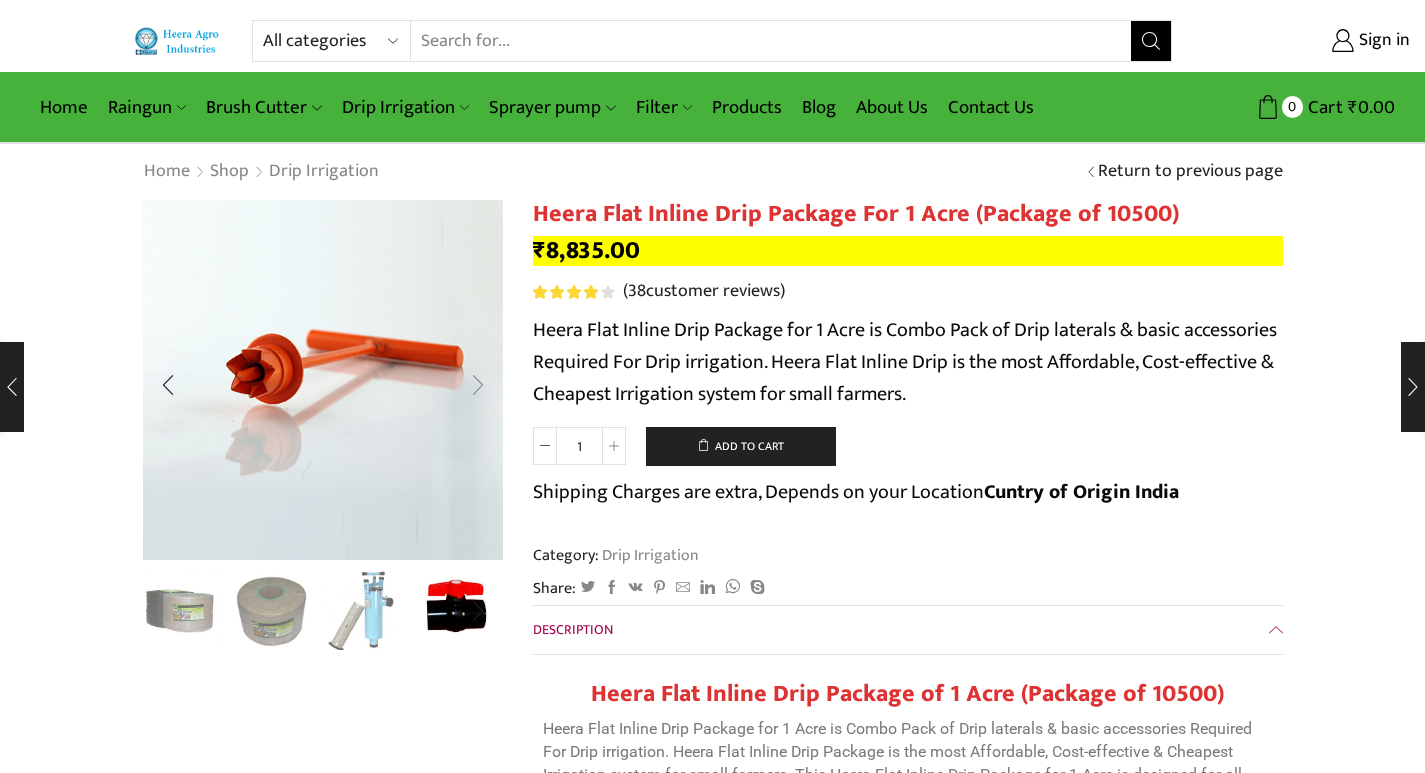click at bounding box center [478, 385] 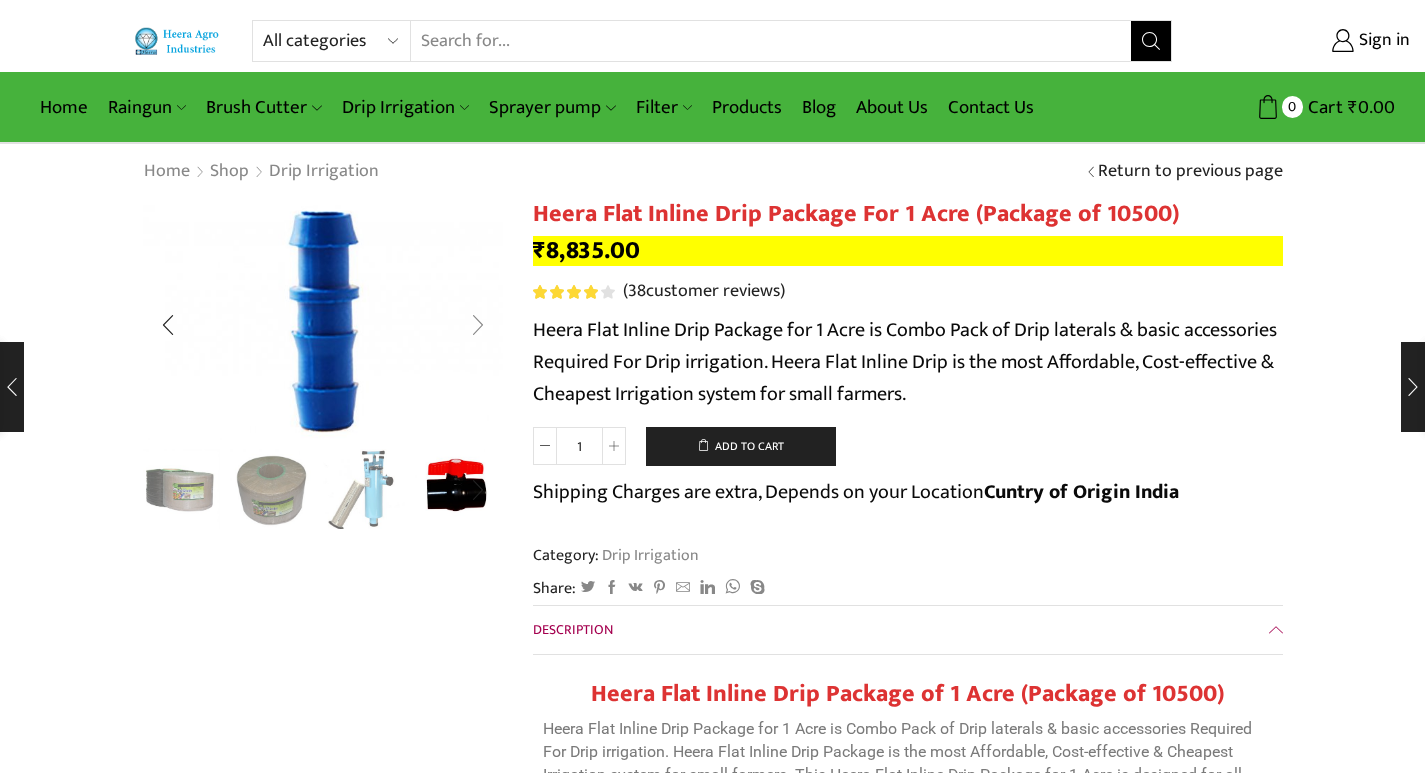 click at bounding box center (478, 325) 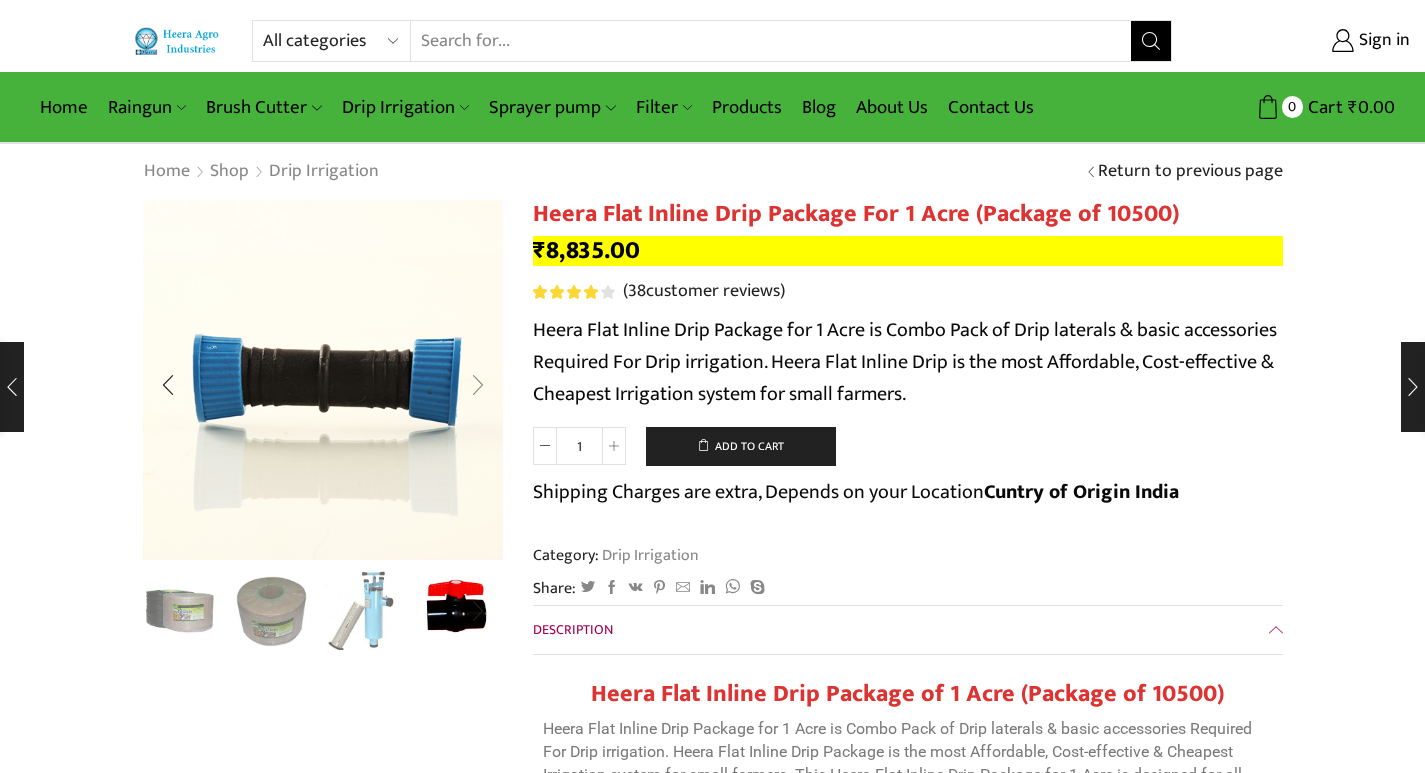 click at bounding box center [478, 385] 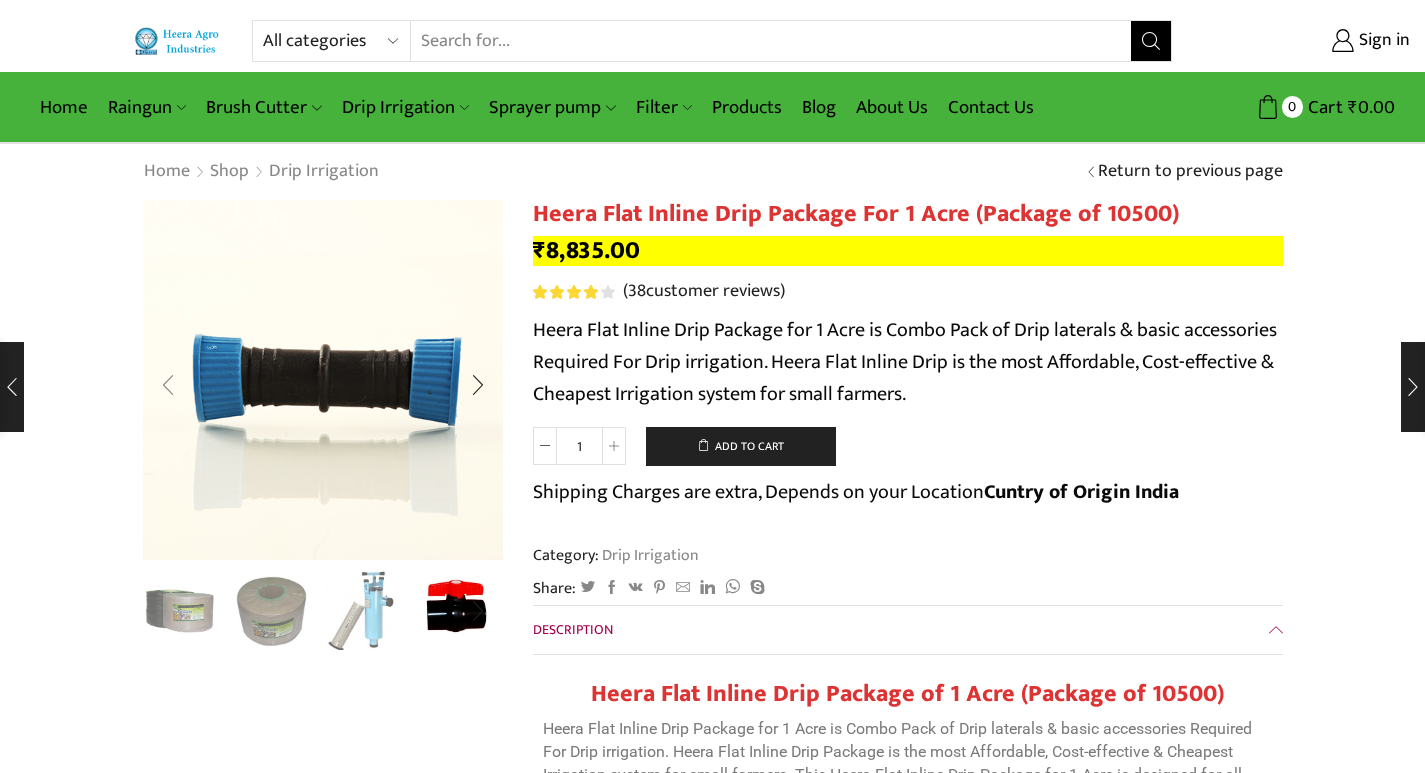 click at bounding box center [168, 385] 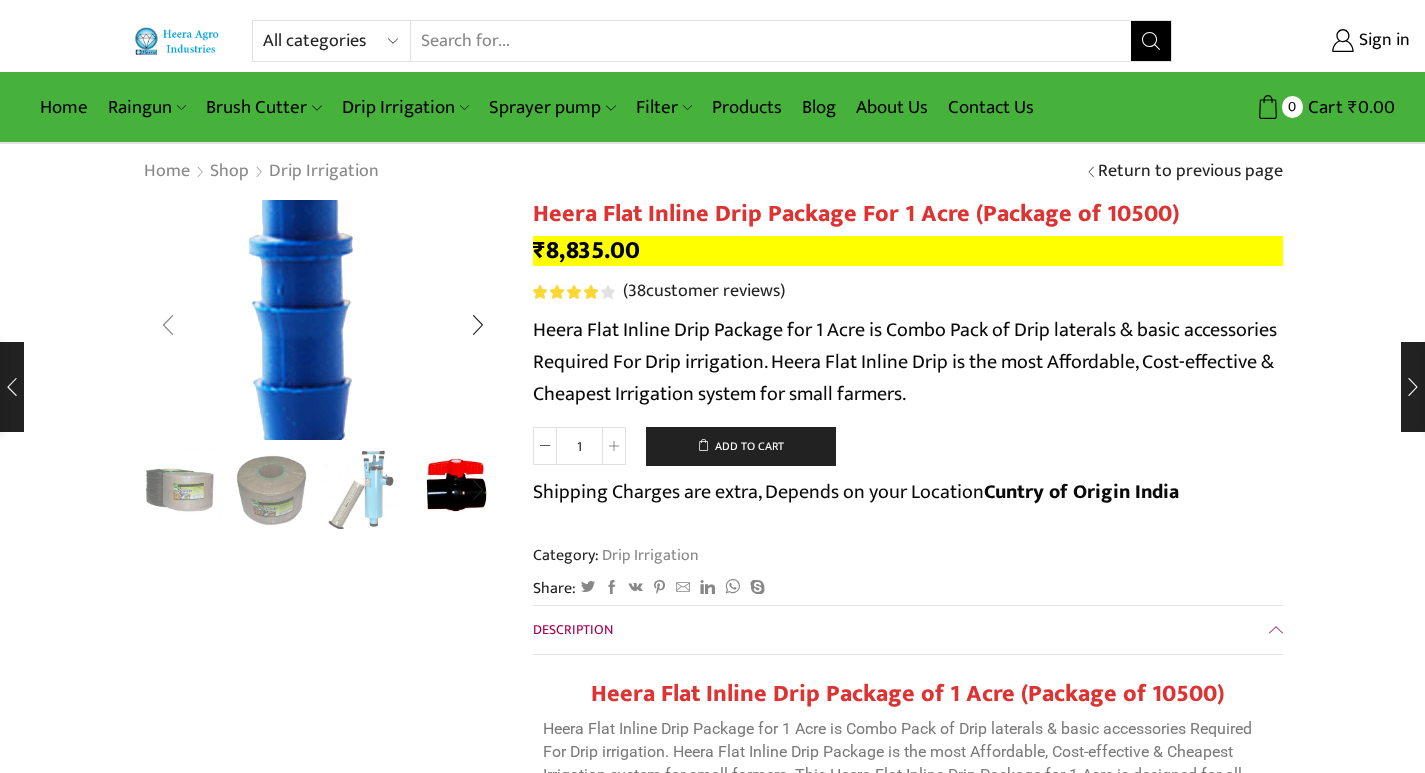 click at bounding box center (323, 324) 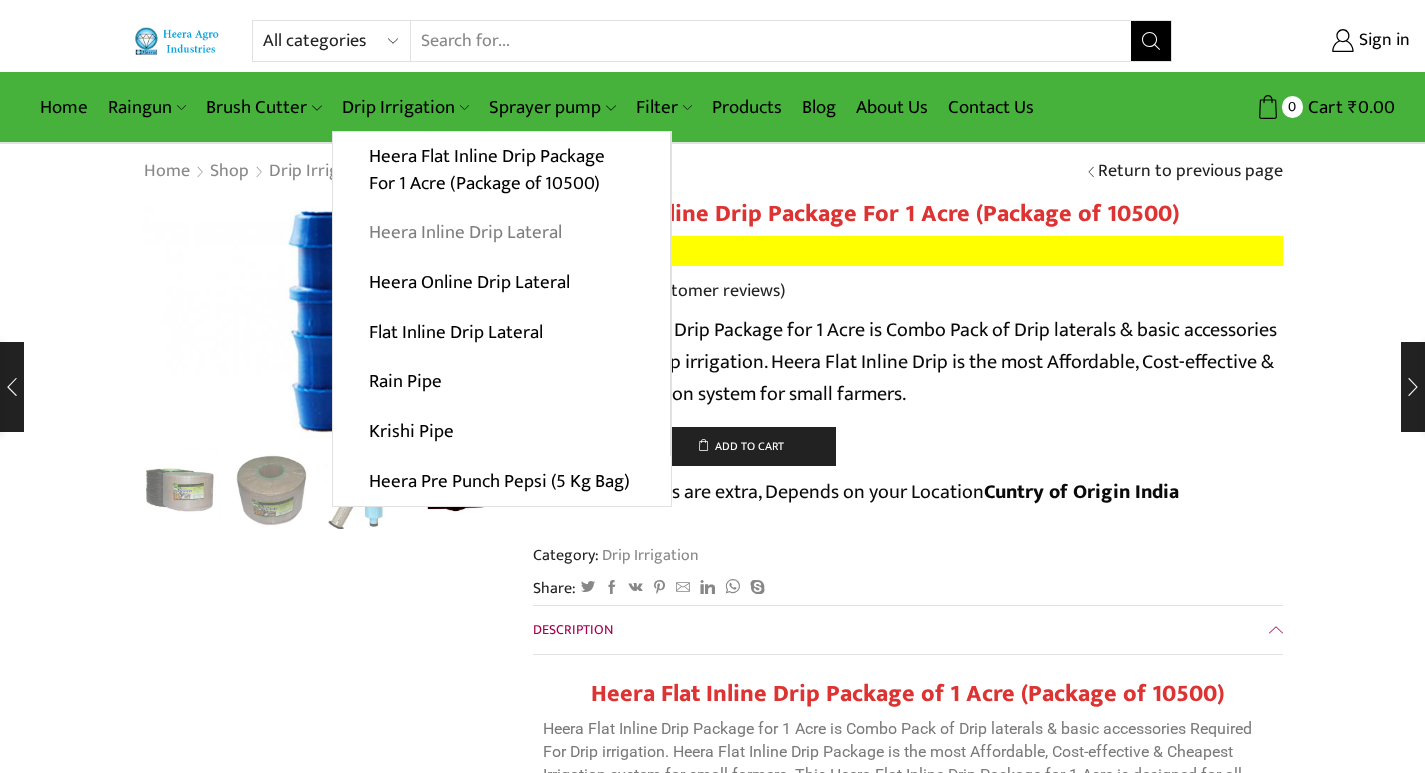 click on "Heera Inline Drip Lateral" at bounding box center [501, 233] 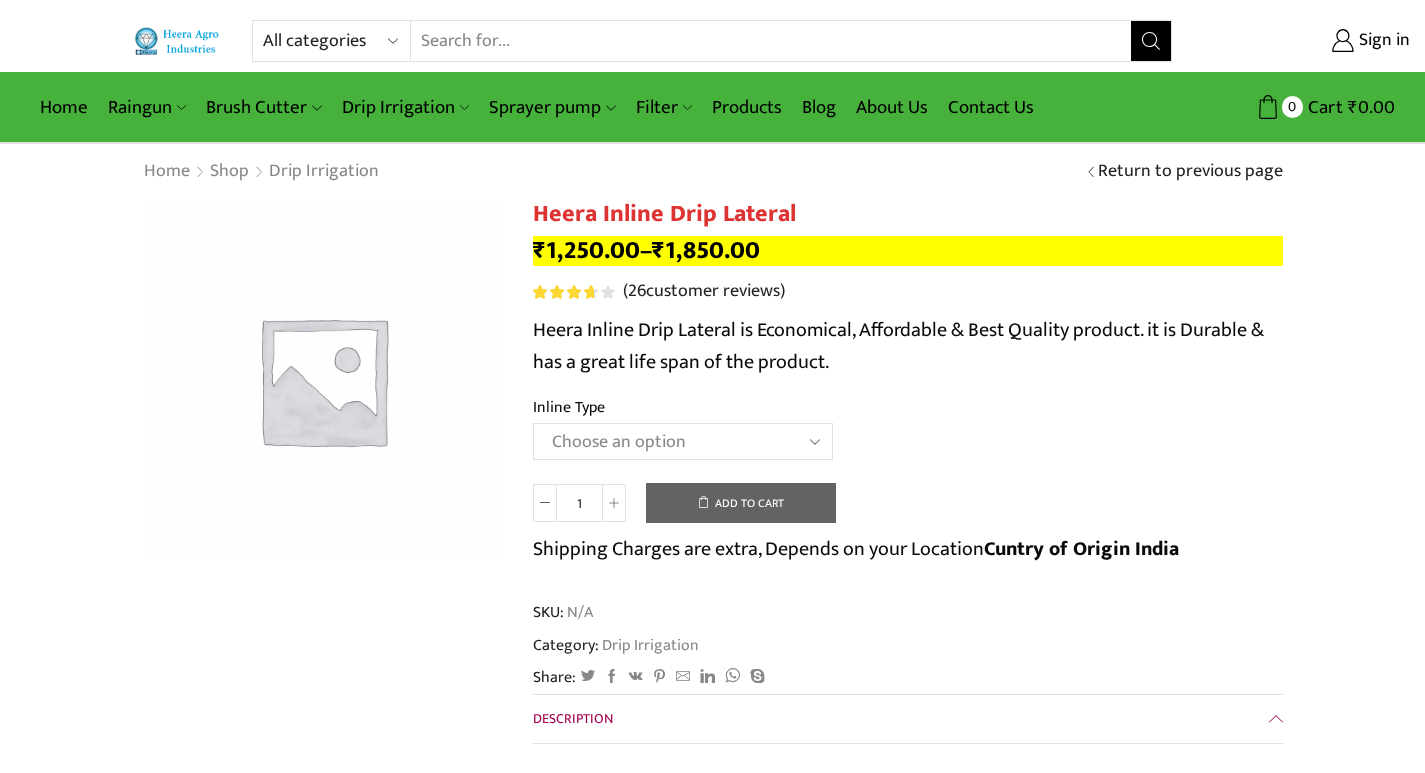 scroll, scrollTop: 0, scrollLeft: 0, axis: both 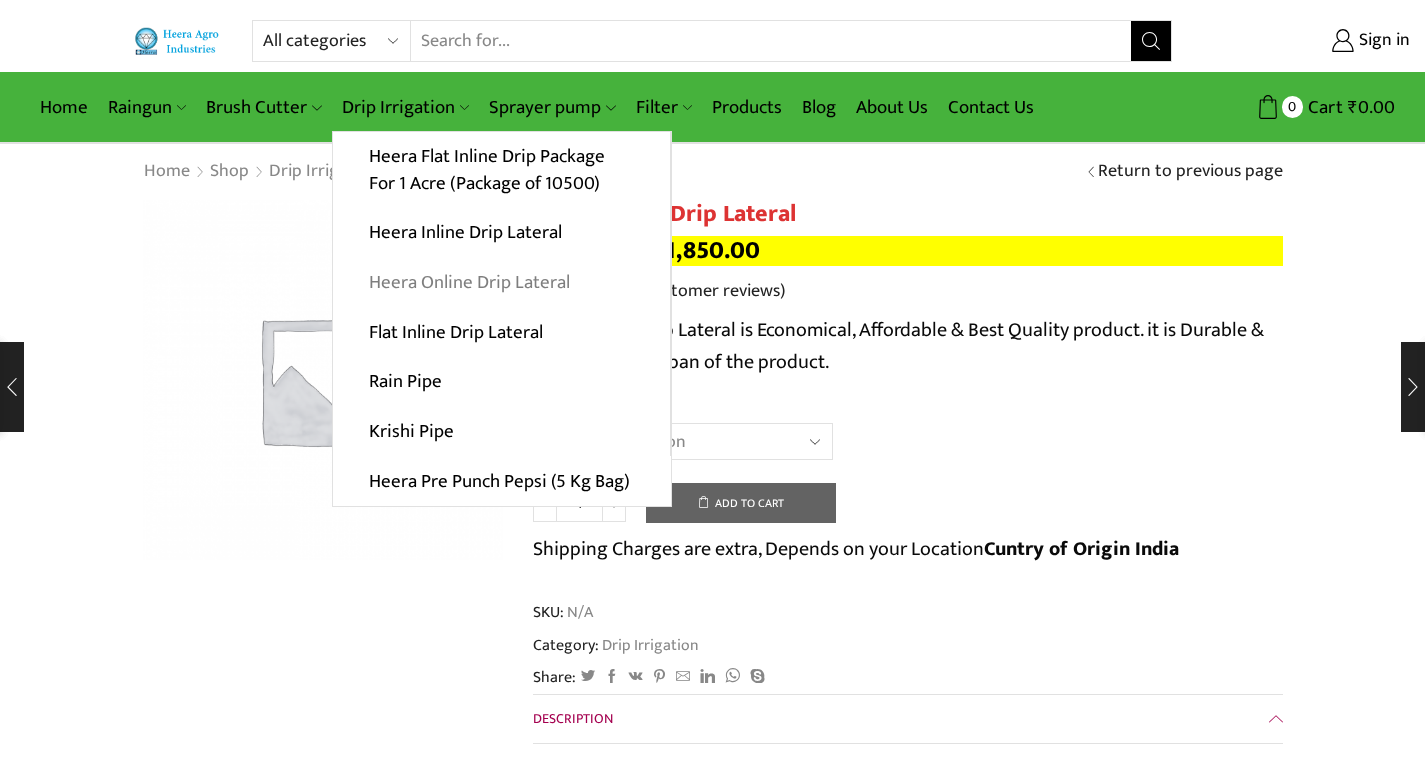 click on "Heera Online Drip Lateral" at bounding box center [501, 283] 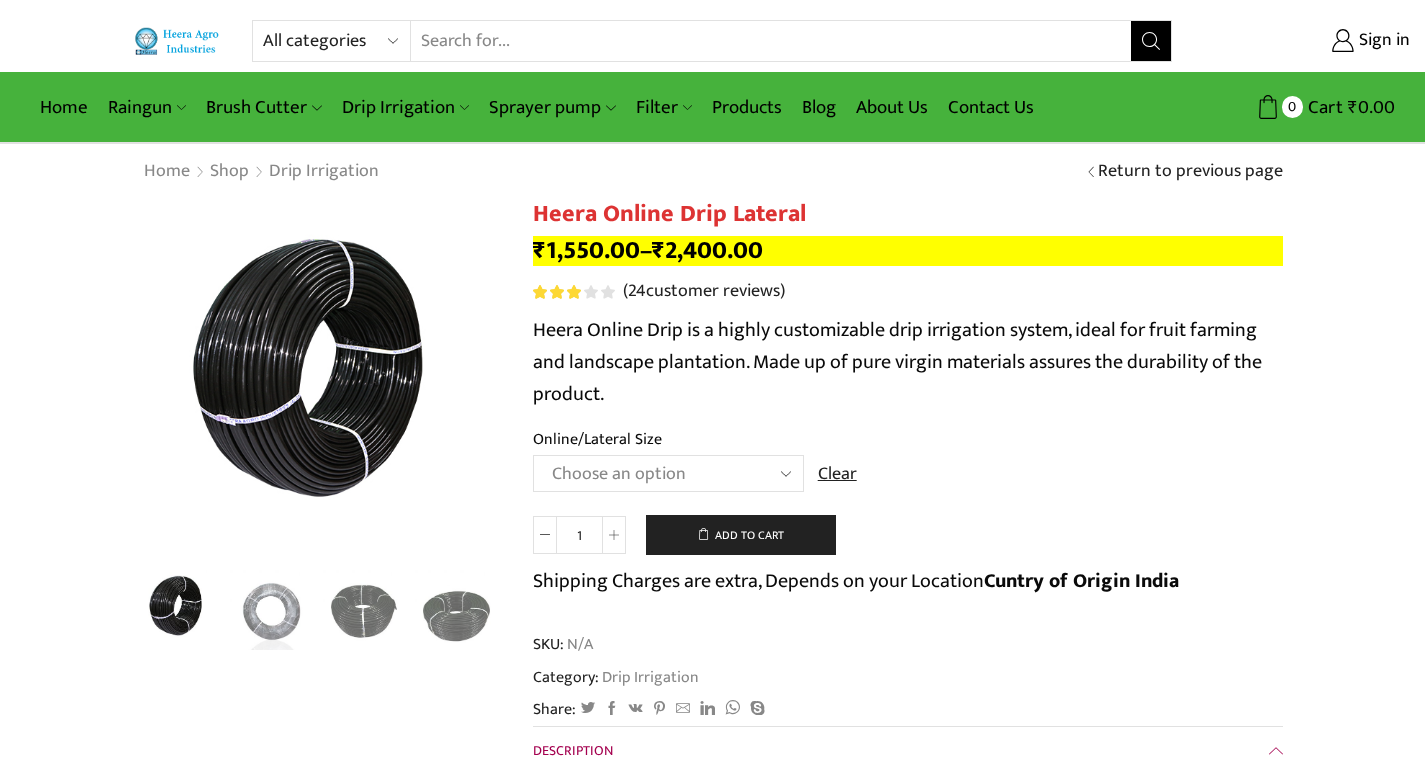 scroll, scrollTop: 0, scrollLeft: 0, axis: both 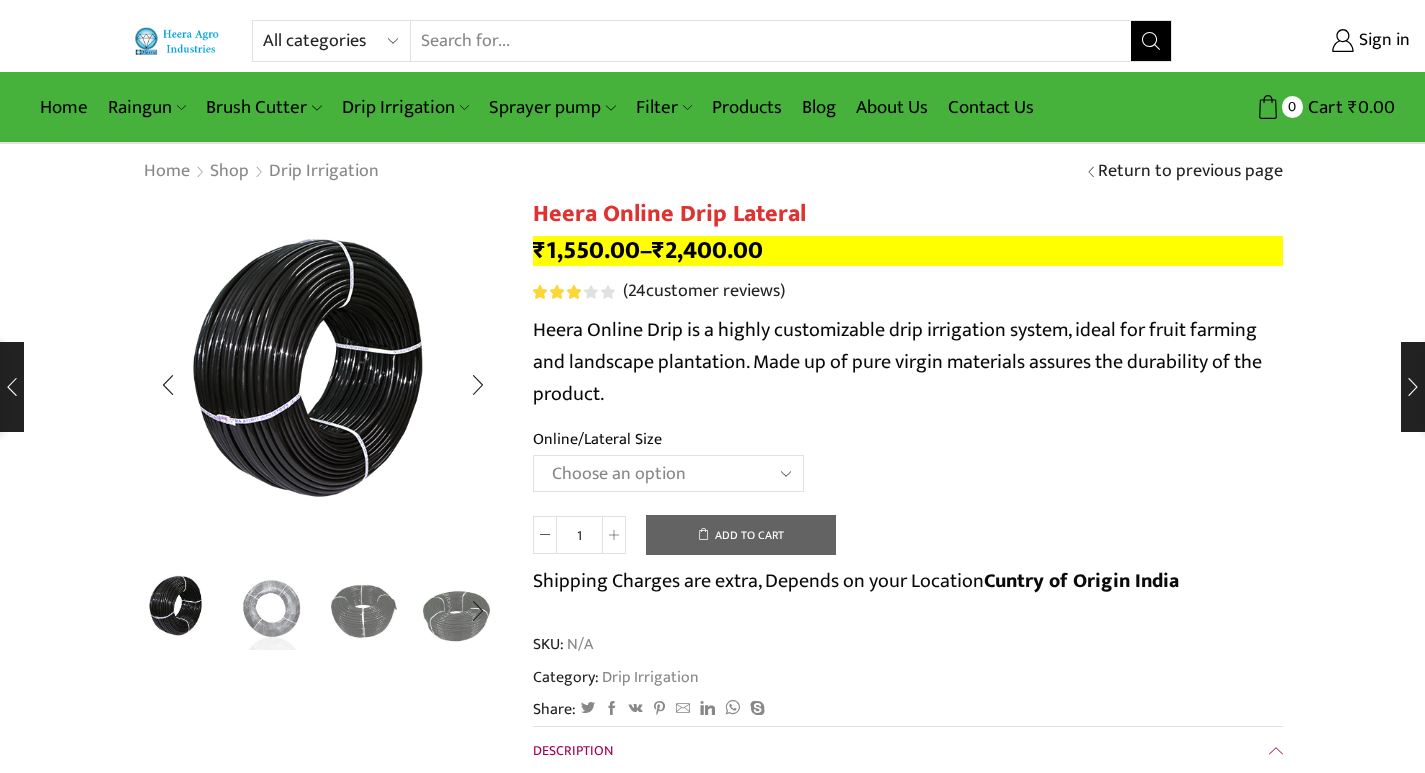 click at bounding box center [271, 608] 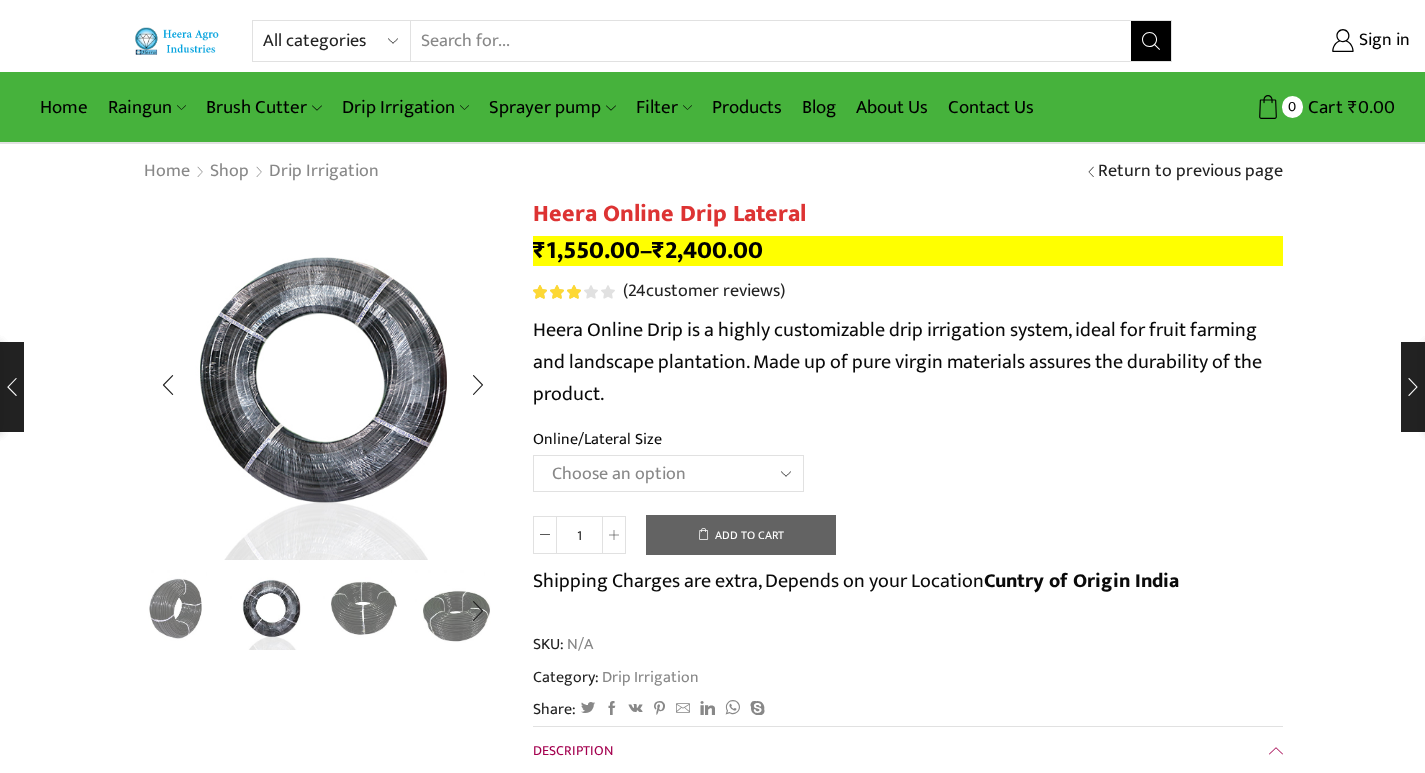 click at bounding box center (364, 608) 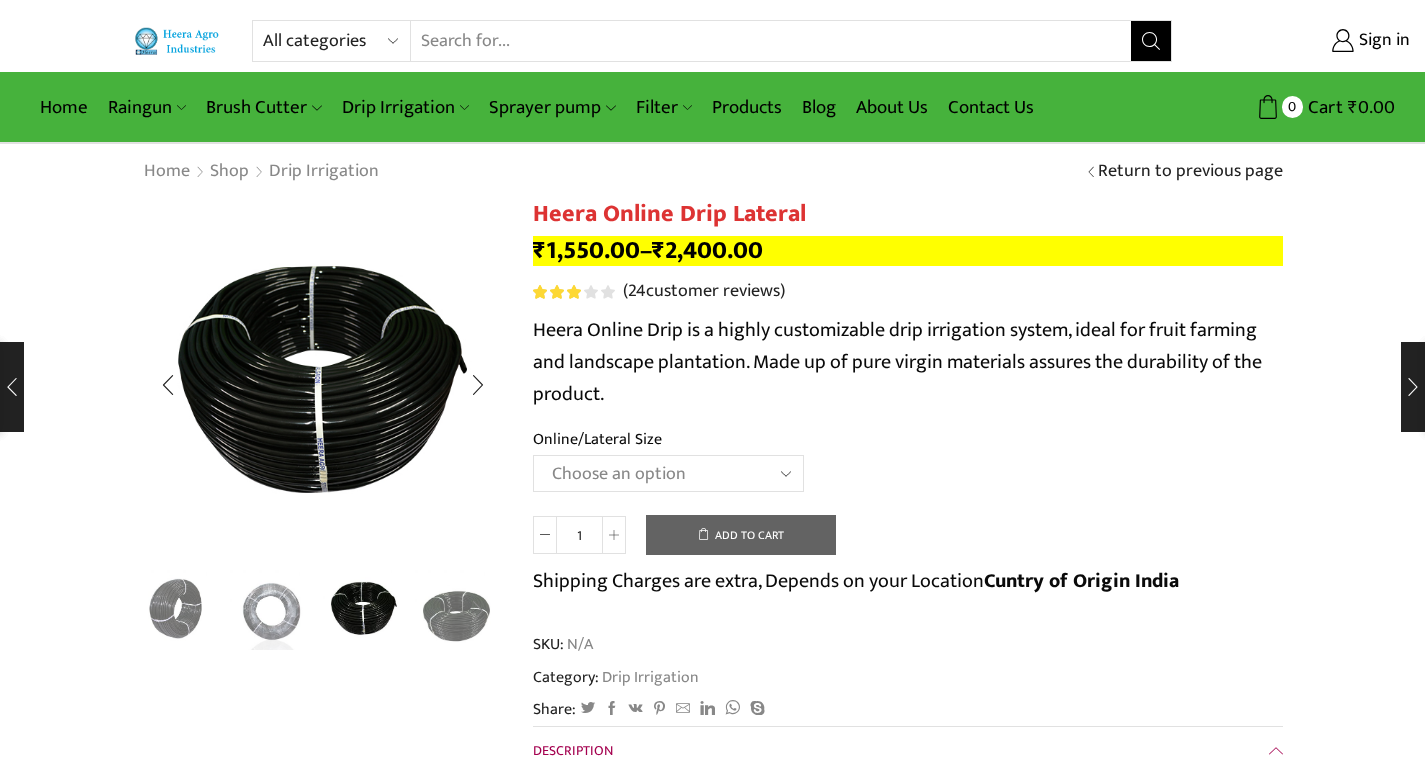 click at bounding box center (478, 611) 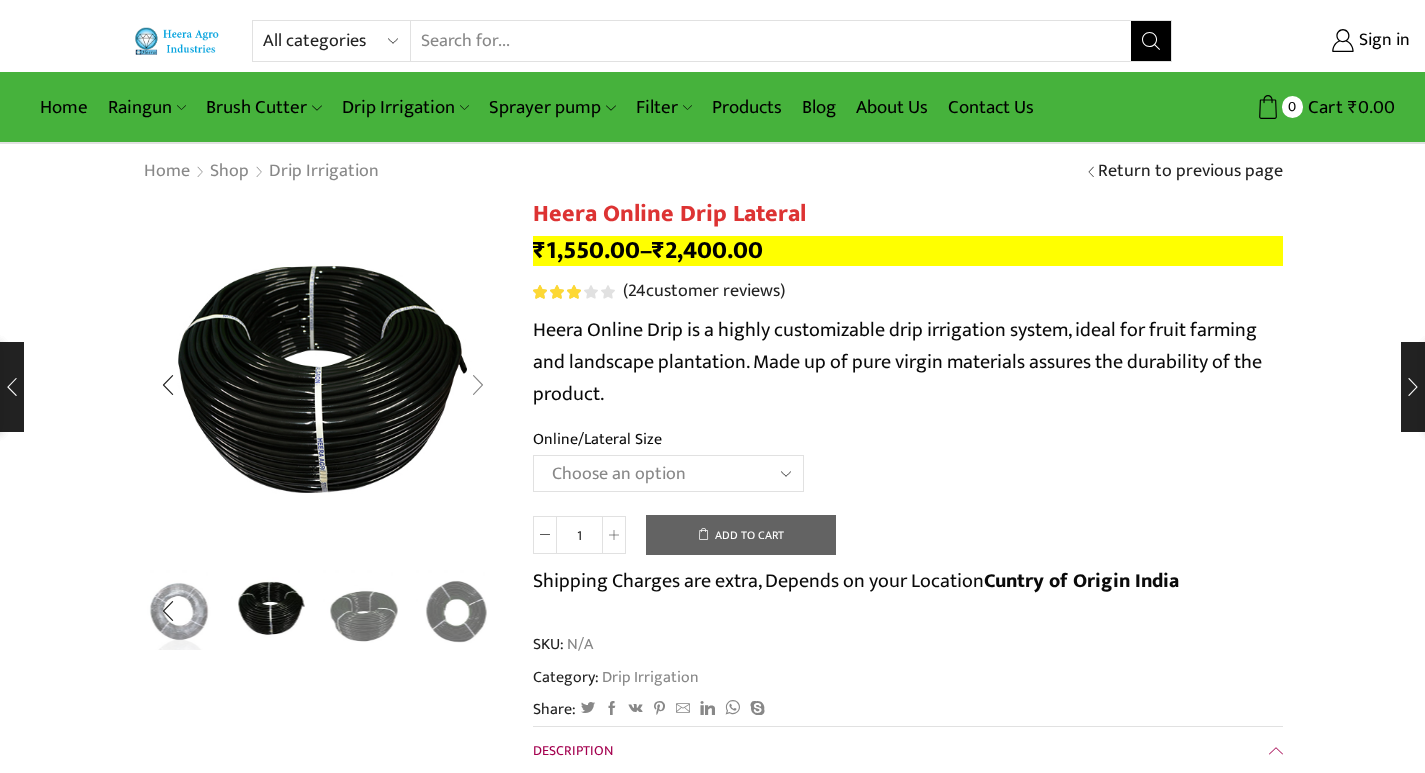 click at bounding box center [478, 385] 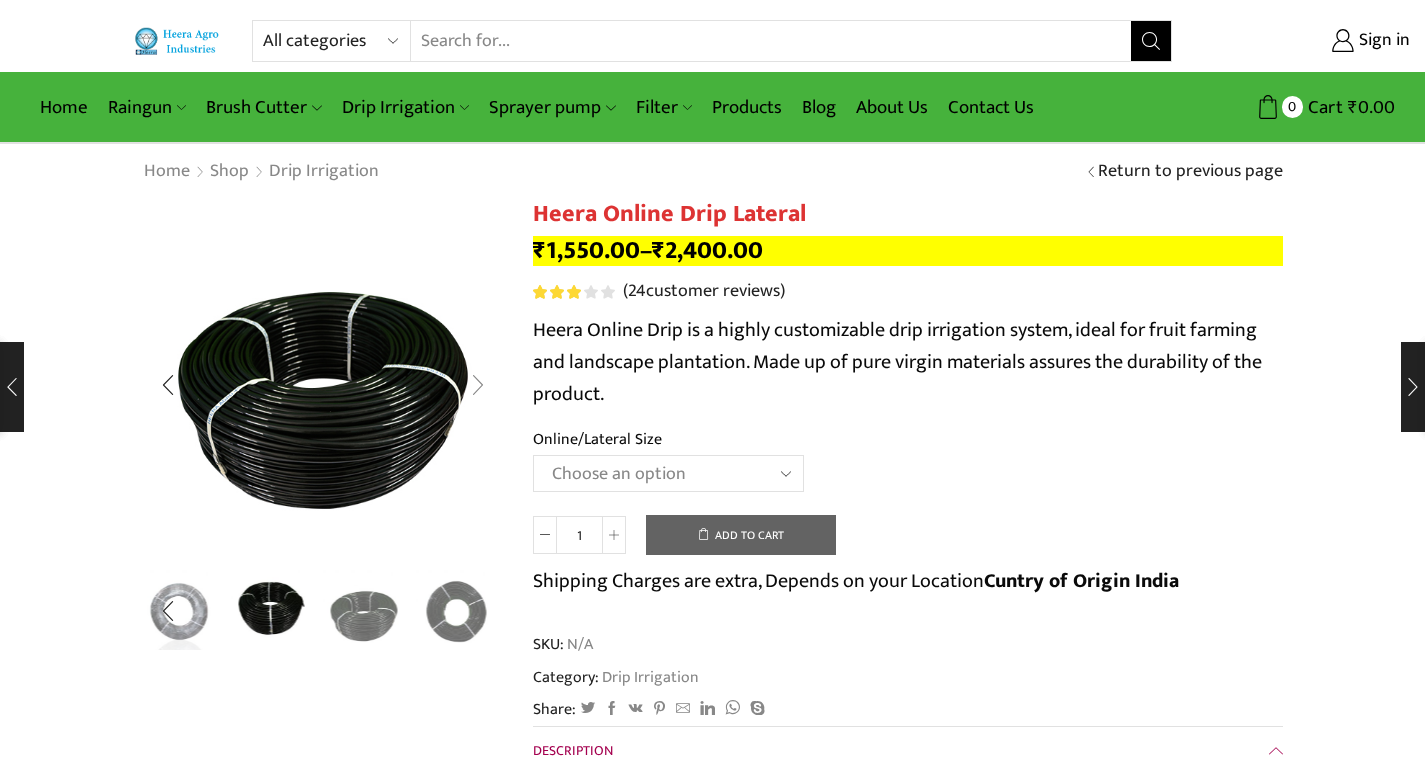 click at bounding box center (478, 385) 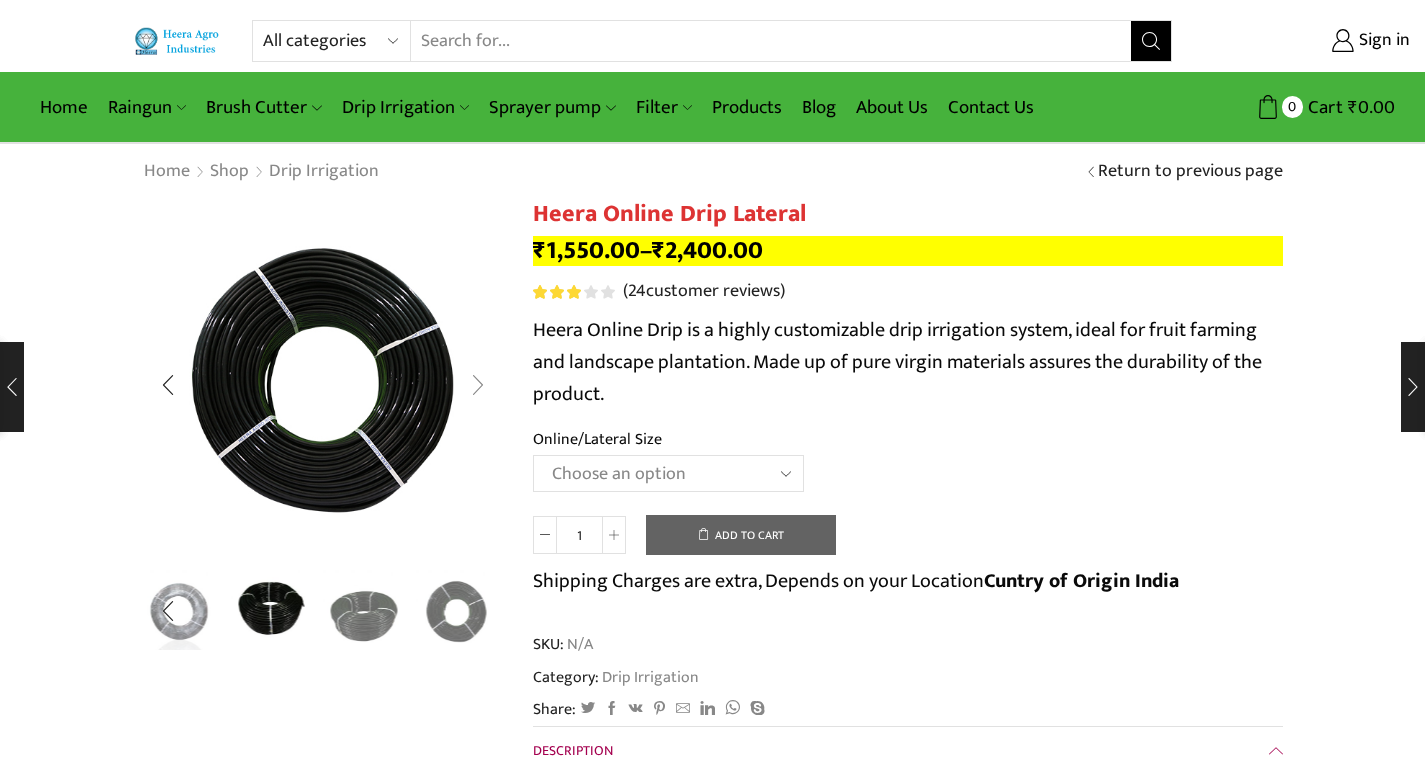 click at bounding box center [478, 385] 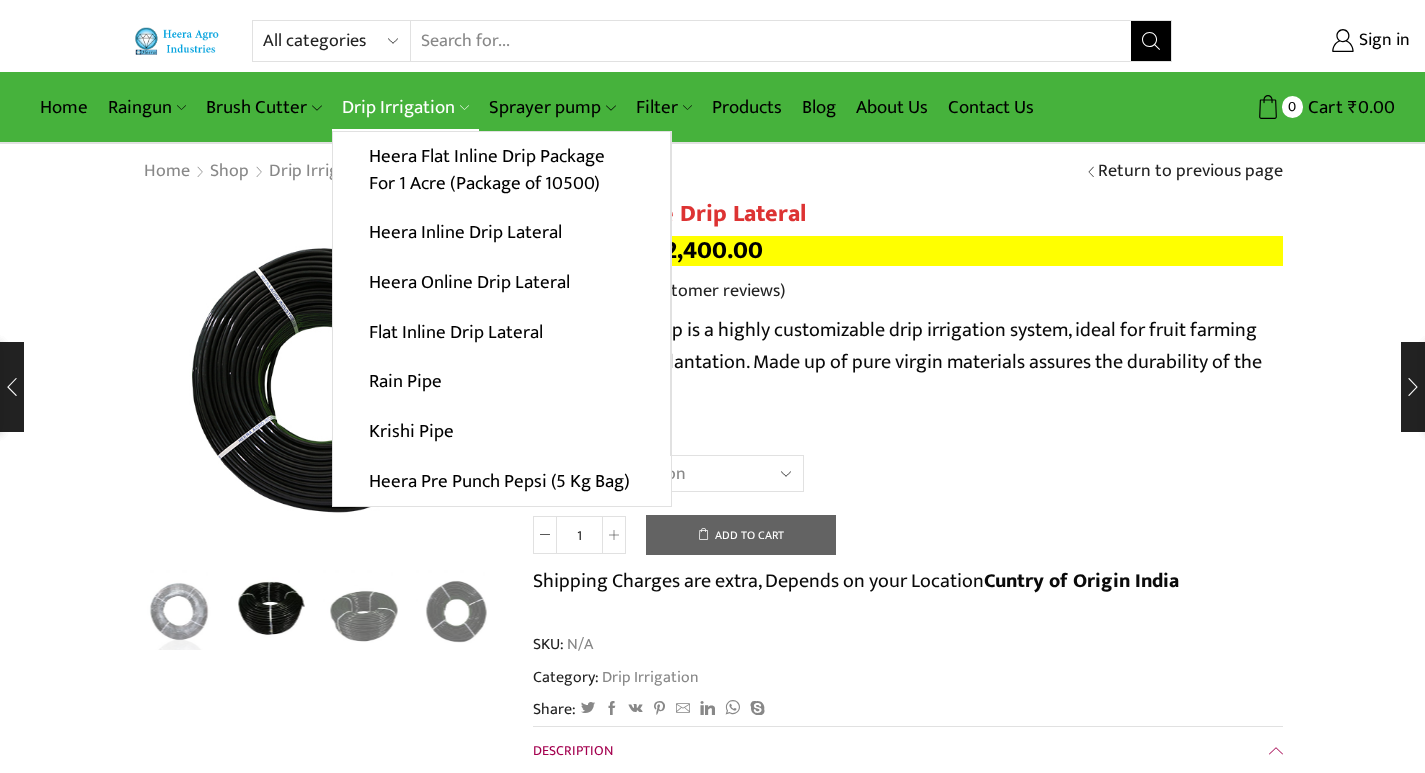 click on "Drip Irrigation" at bounding box center [405, 107] 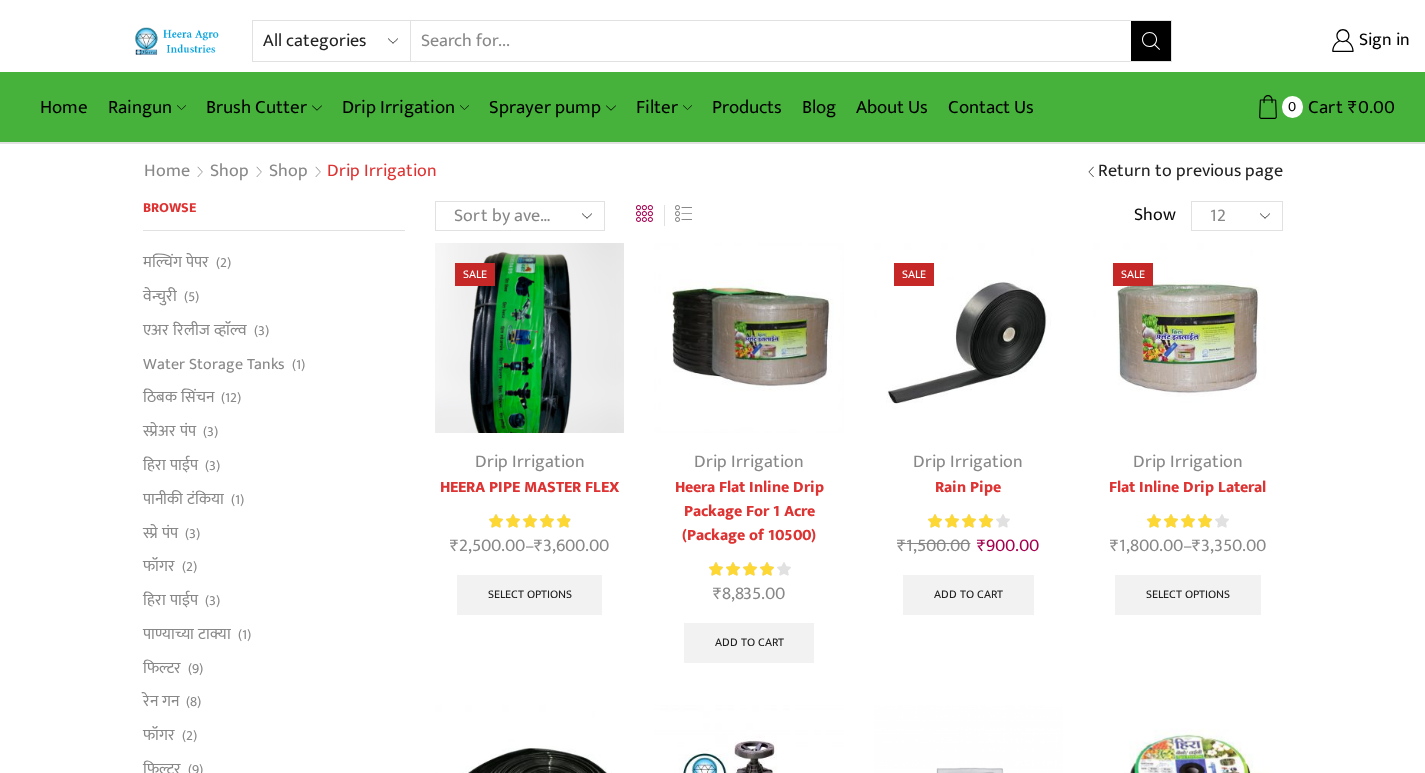 scroll, scrollTop: 0, scrollLeft: 0, axis: both 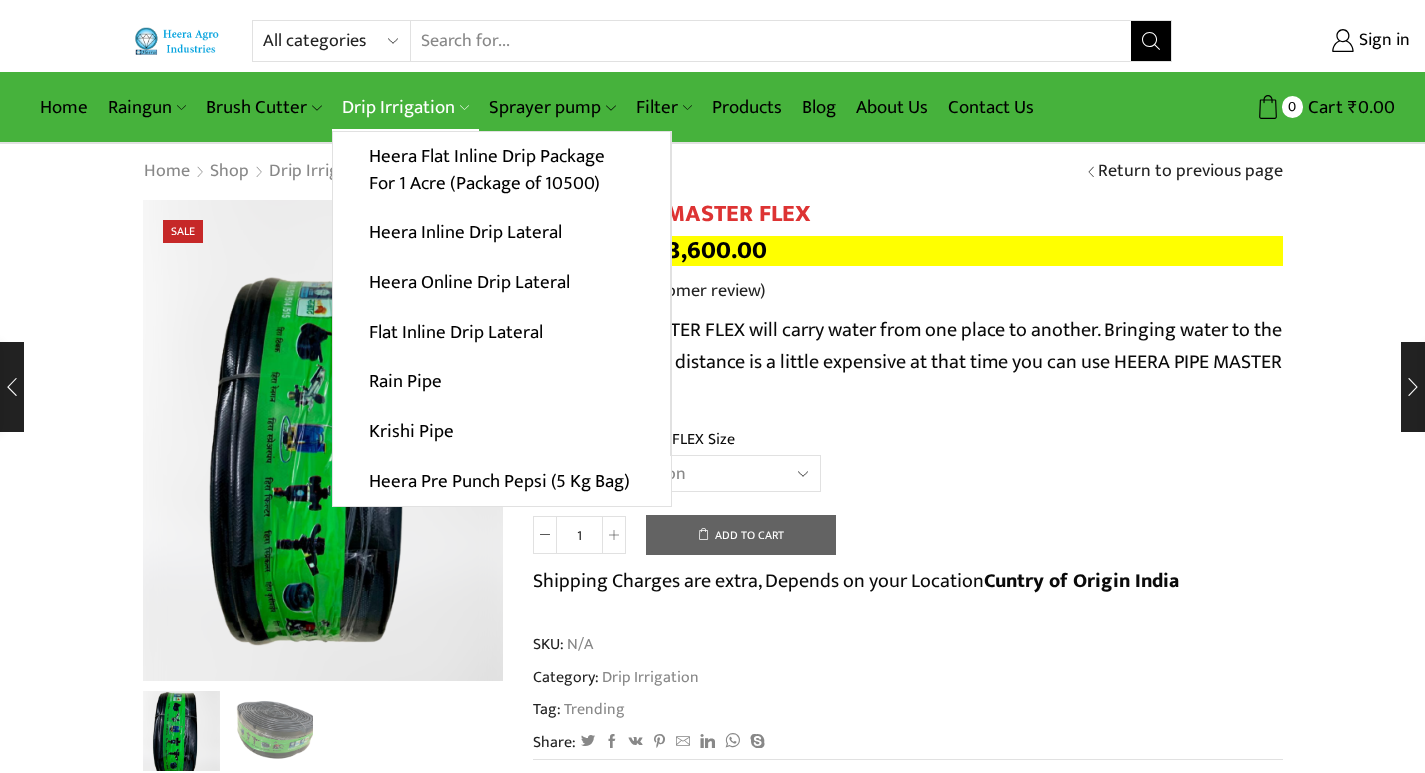 click on "Drip Irrigation" at bounding box center (405, 107) 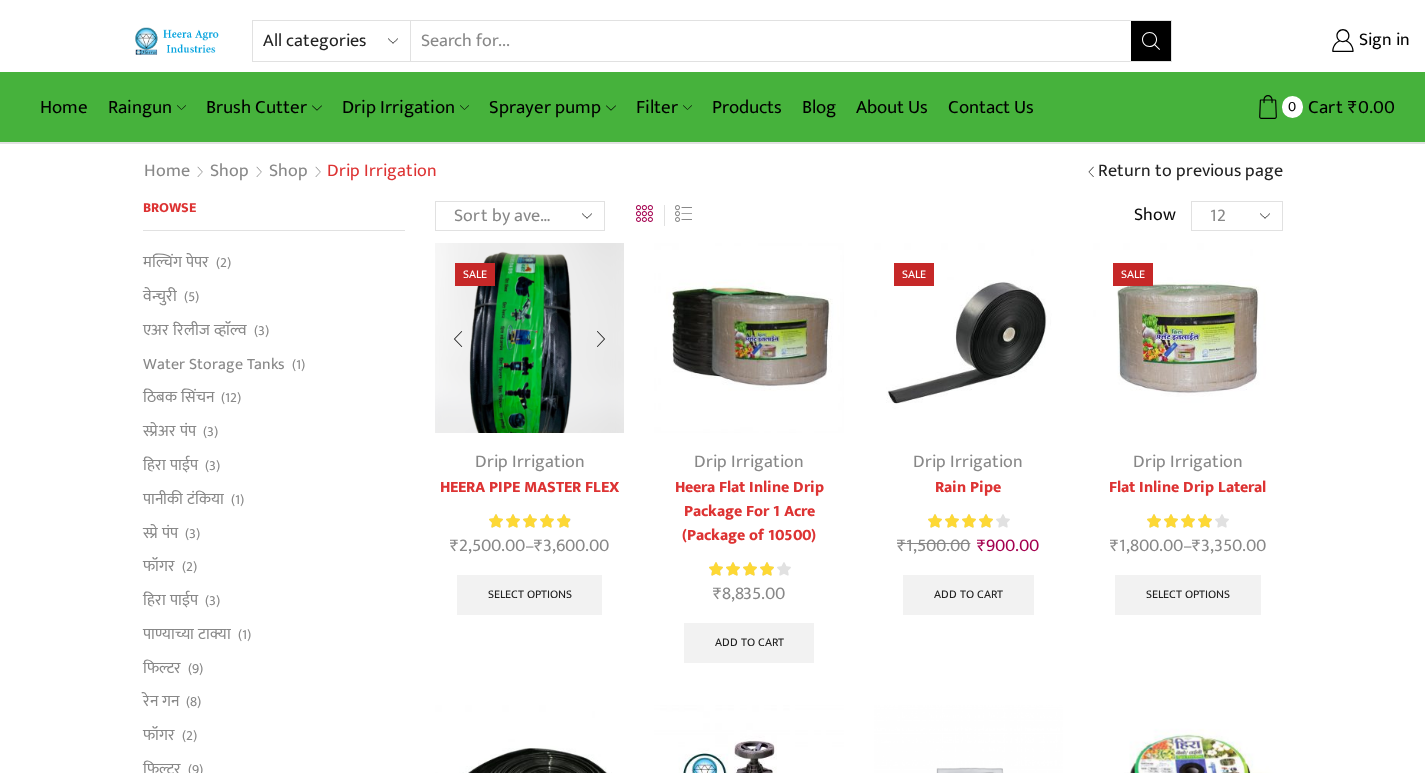 scroll, scrollTop: 0, scrollLeft: 0, axis: both 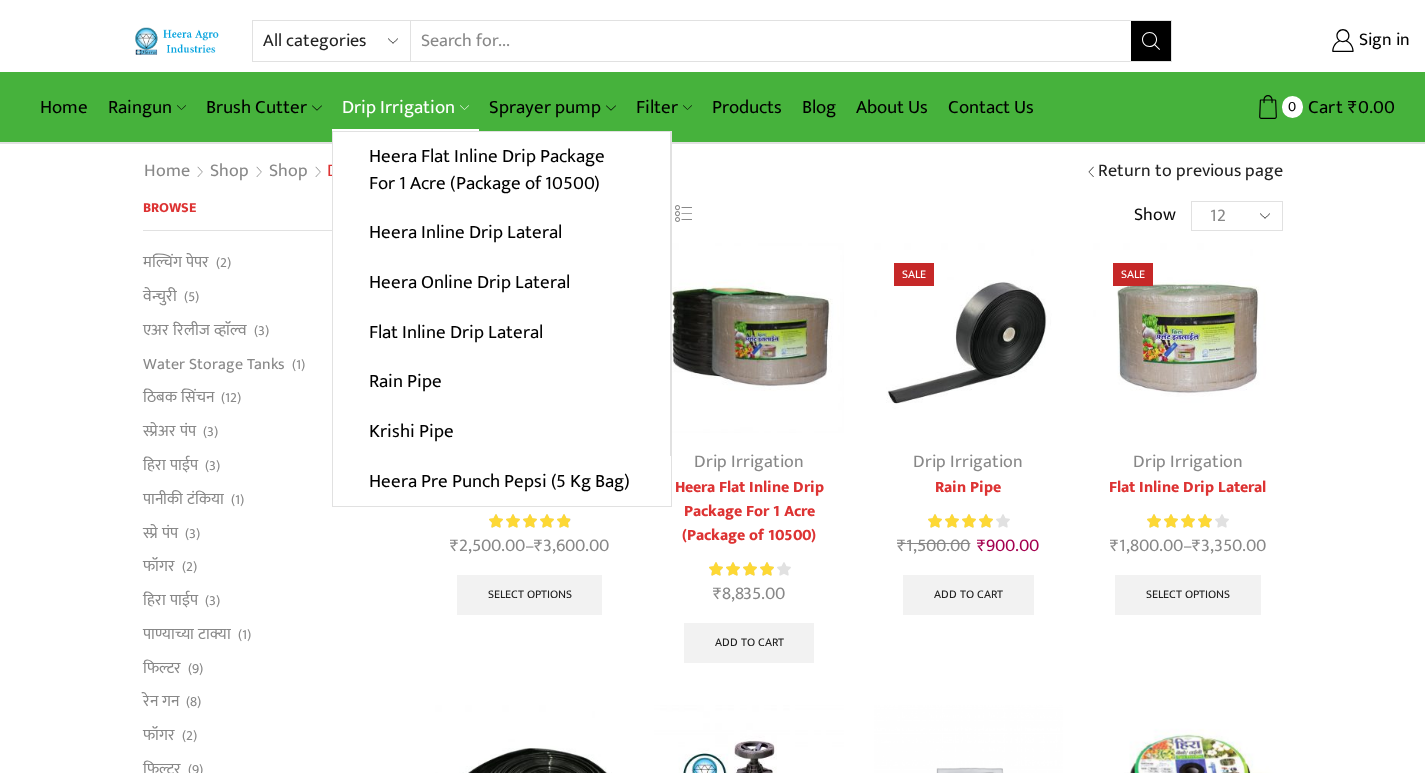 click on "Drip Irrigation" at bounding box center (405, 107) 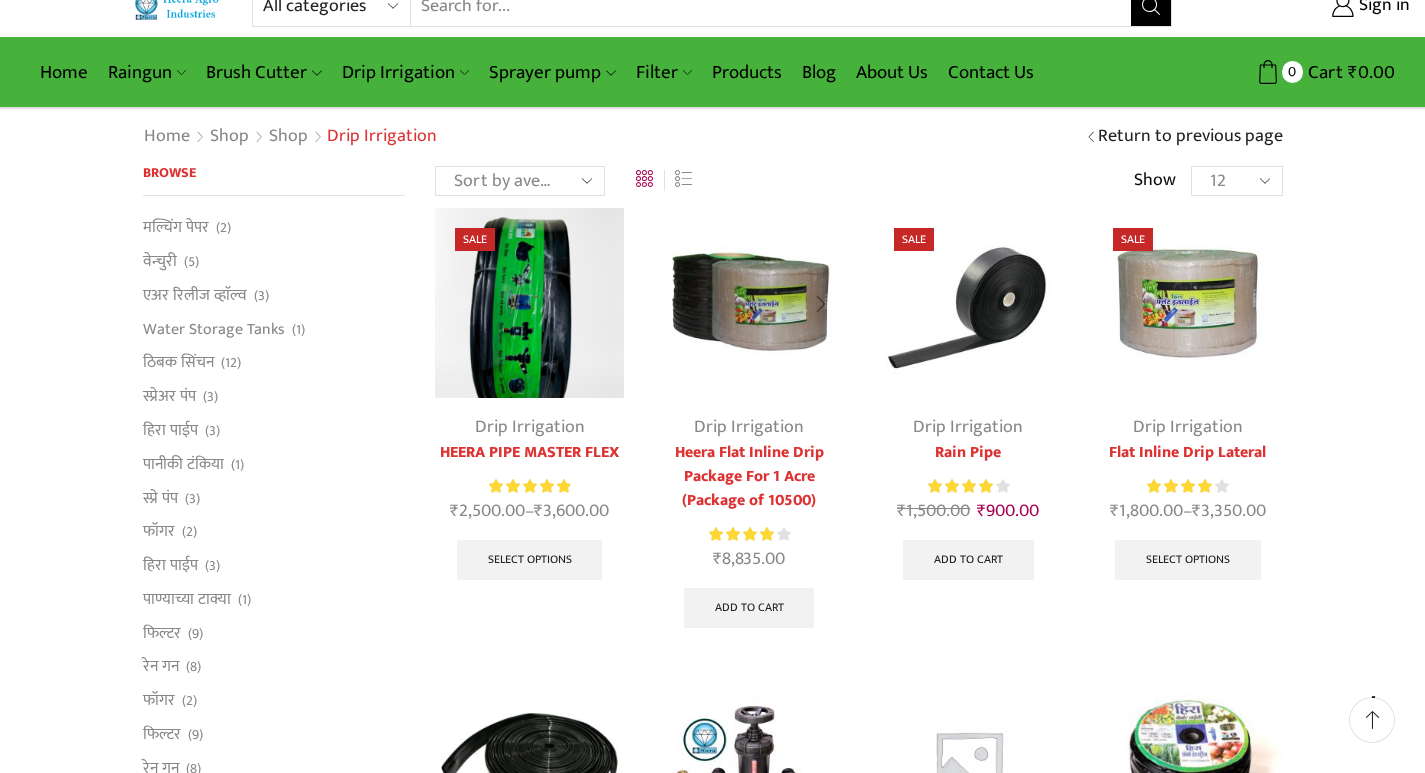 scroll, scrollTop: 0, scrollLeft: 0, axis: both 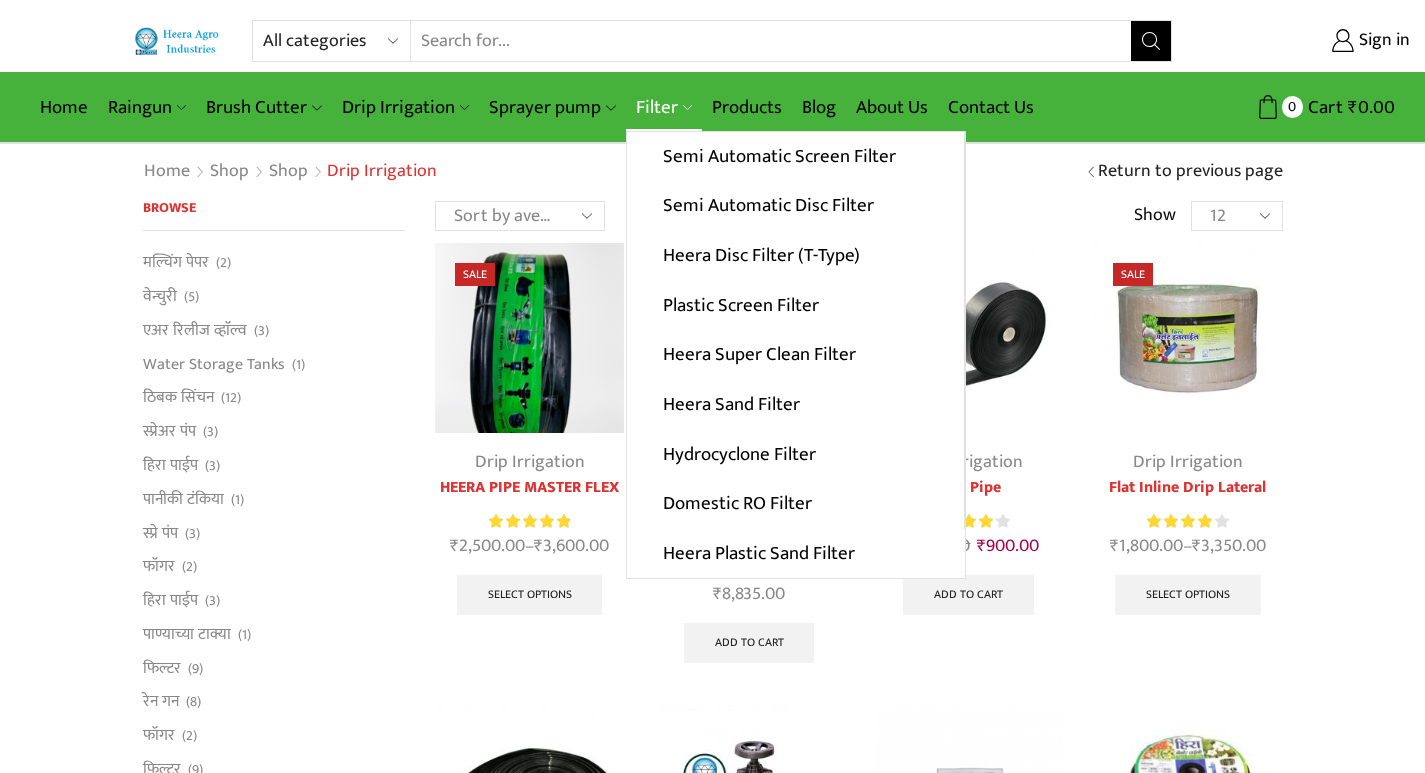 click on "Filter" at bounding box center [664, 107] 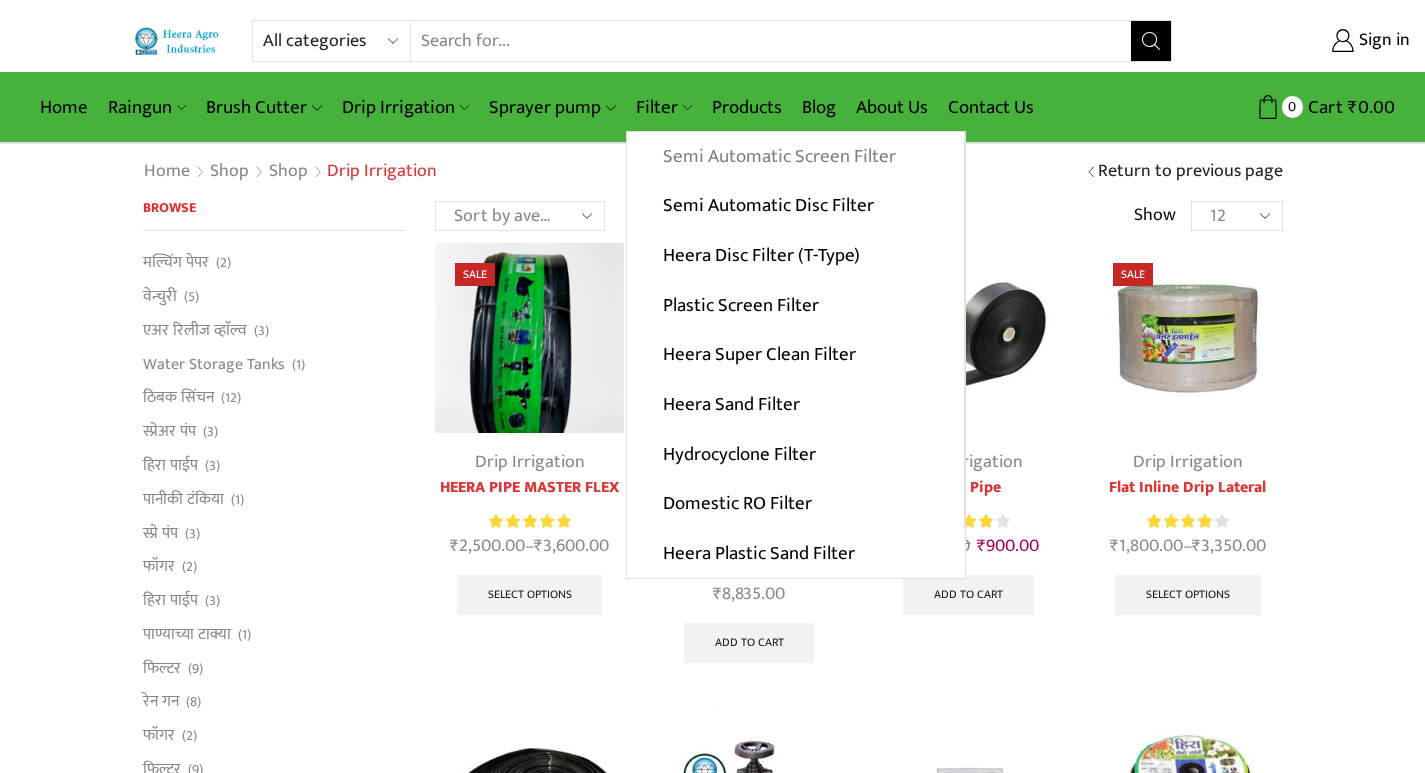click on "Semi Automatic Screen Filter" at bounding box center [795, 157] 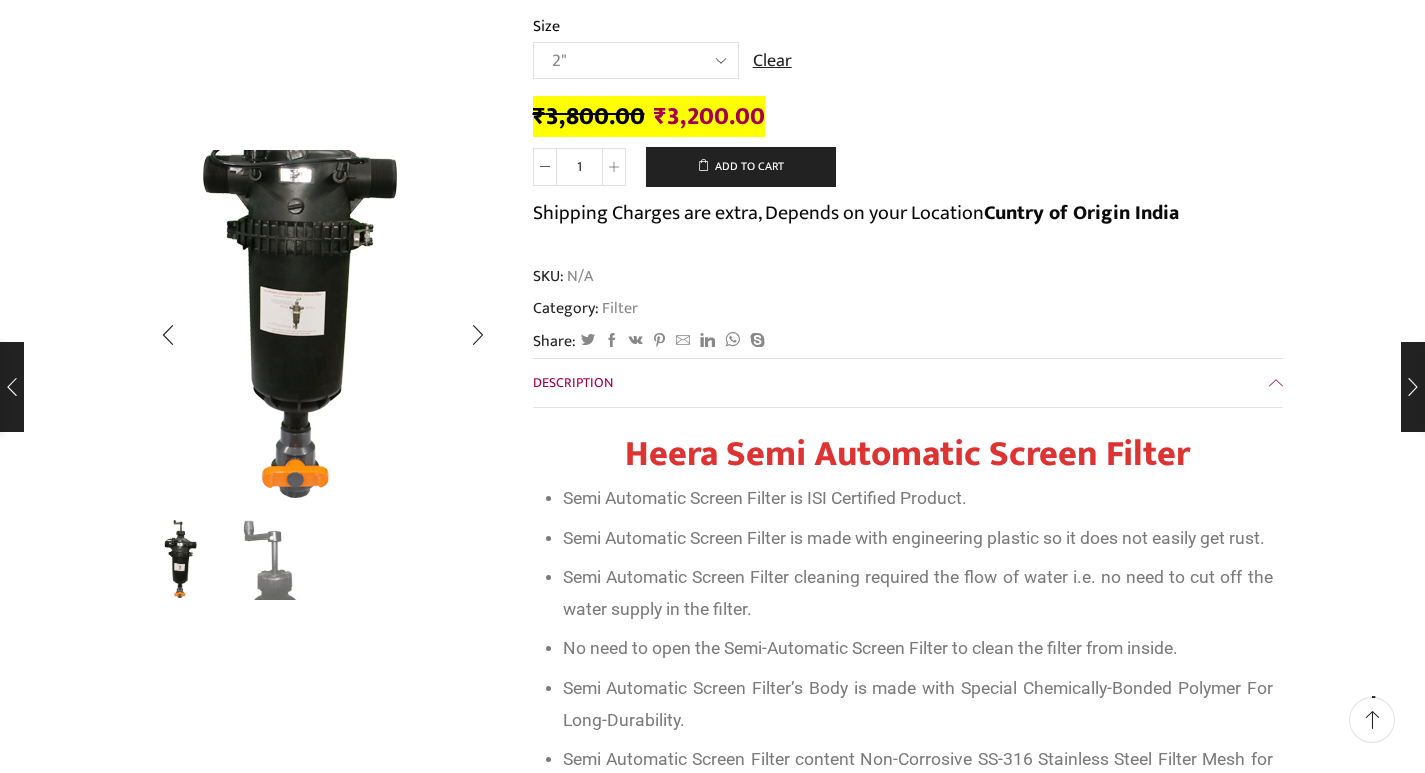 scroll, scrollTop: 0, scrollLeft: 0, axis: both 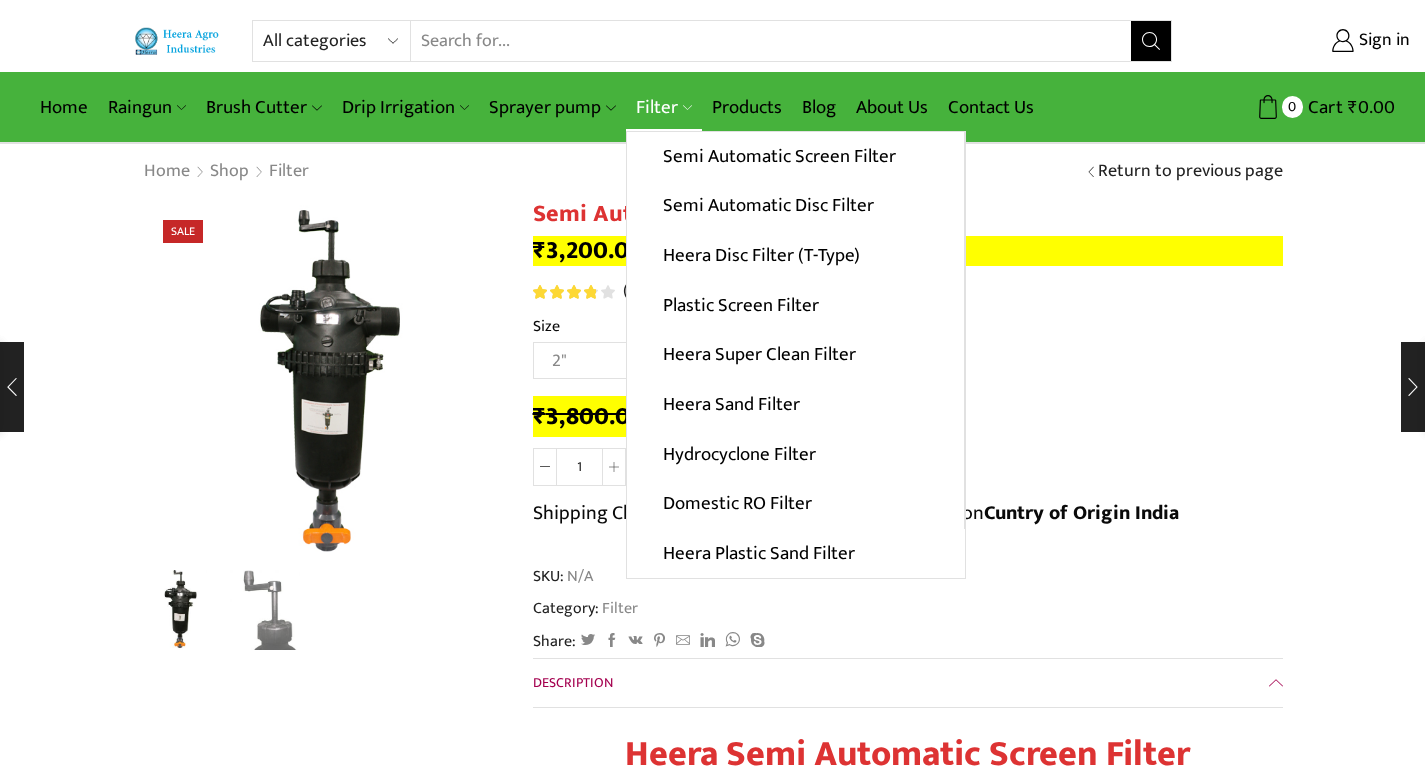 click on "Filter" at bounding box center (664, 107) 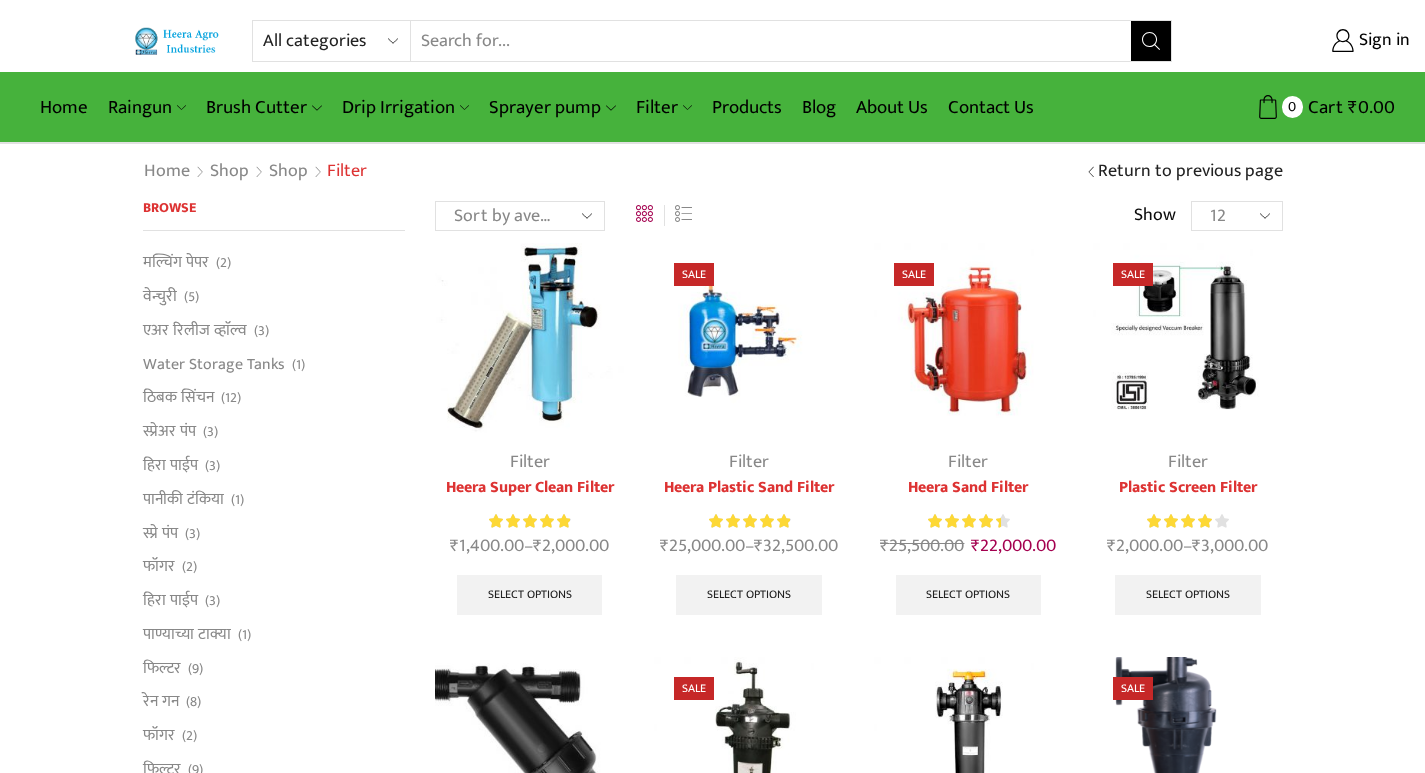 scroll, scrollTop: 0, scrollLeft: 0, axis: both 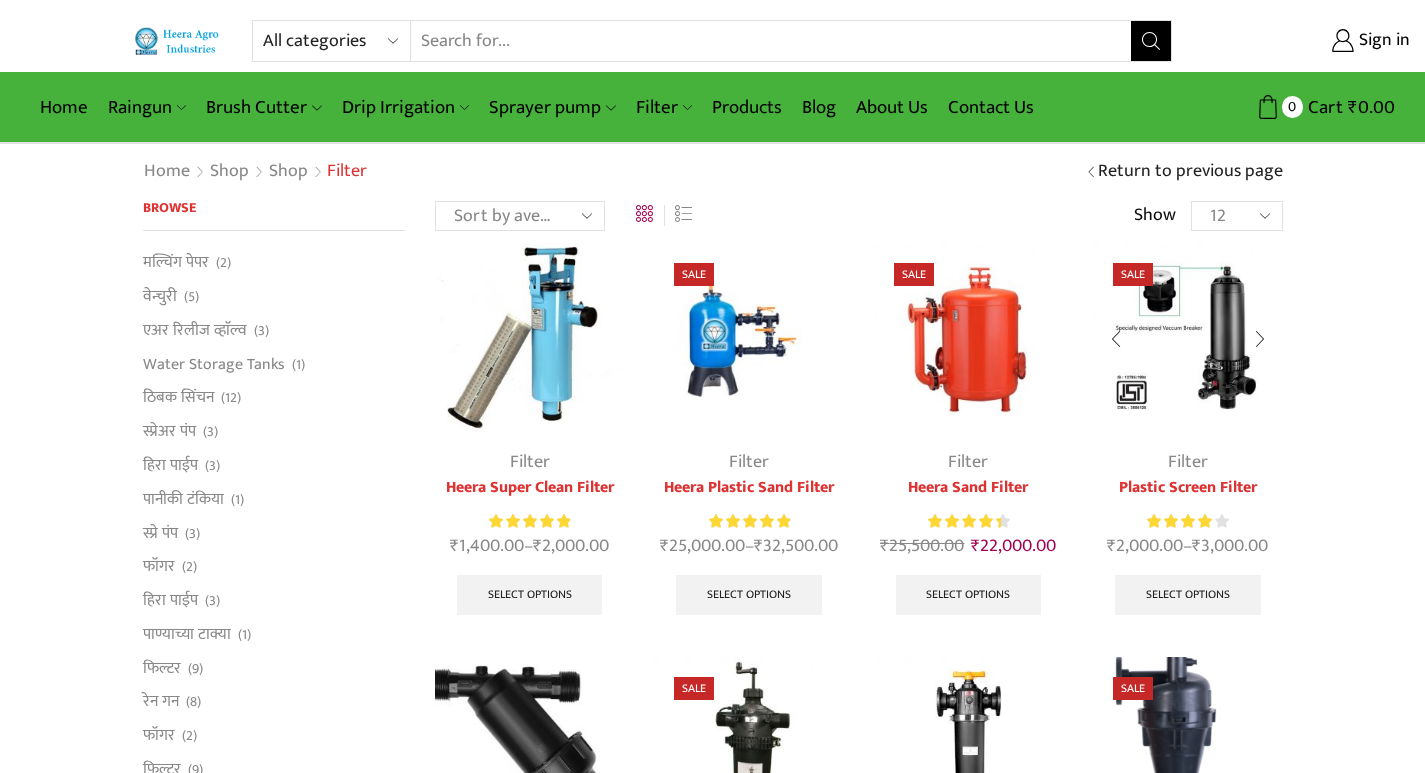 click at bounding box center (1187, 337) 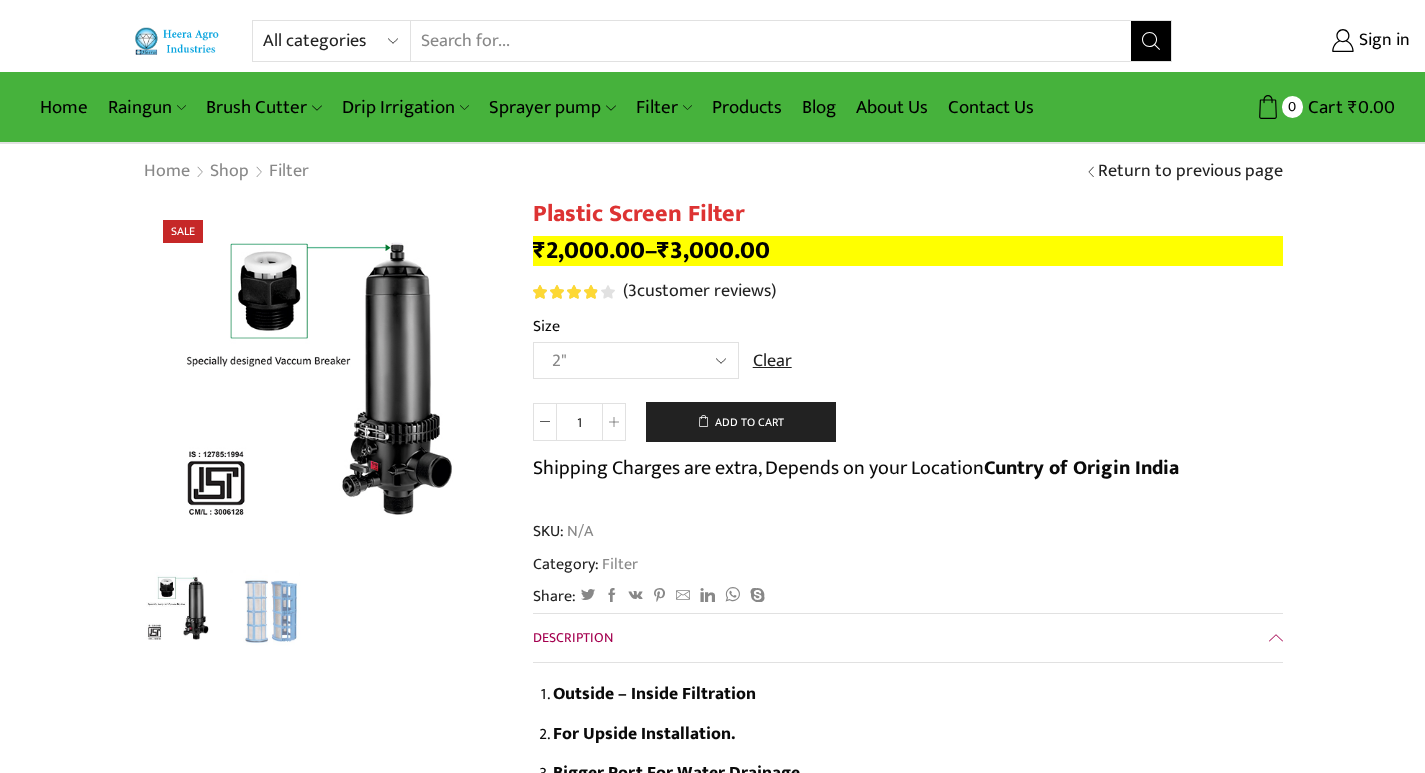 scroll, scrollTop: 0, scrollLeft: 0, axis: both 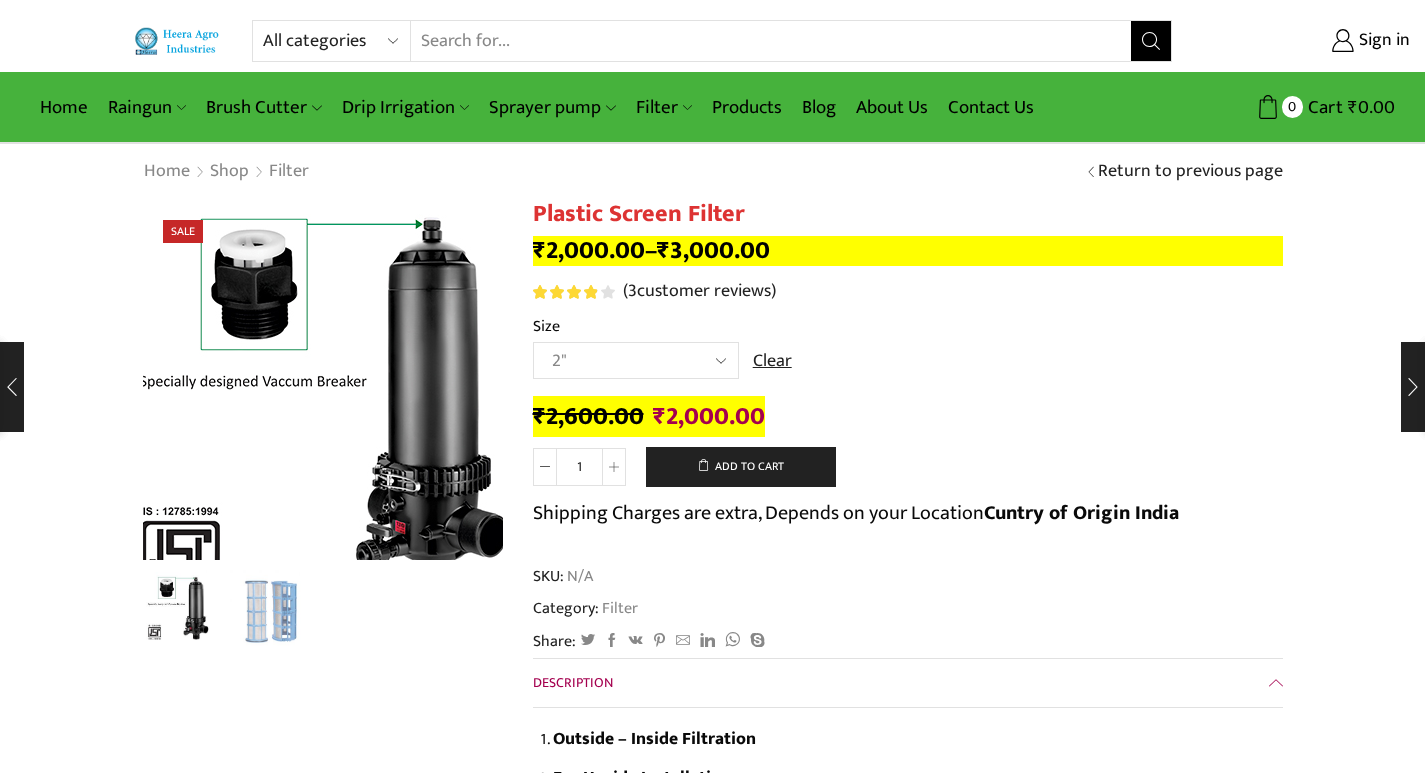 click at bounding box center [329, 408] 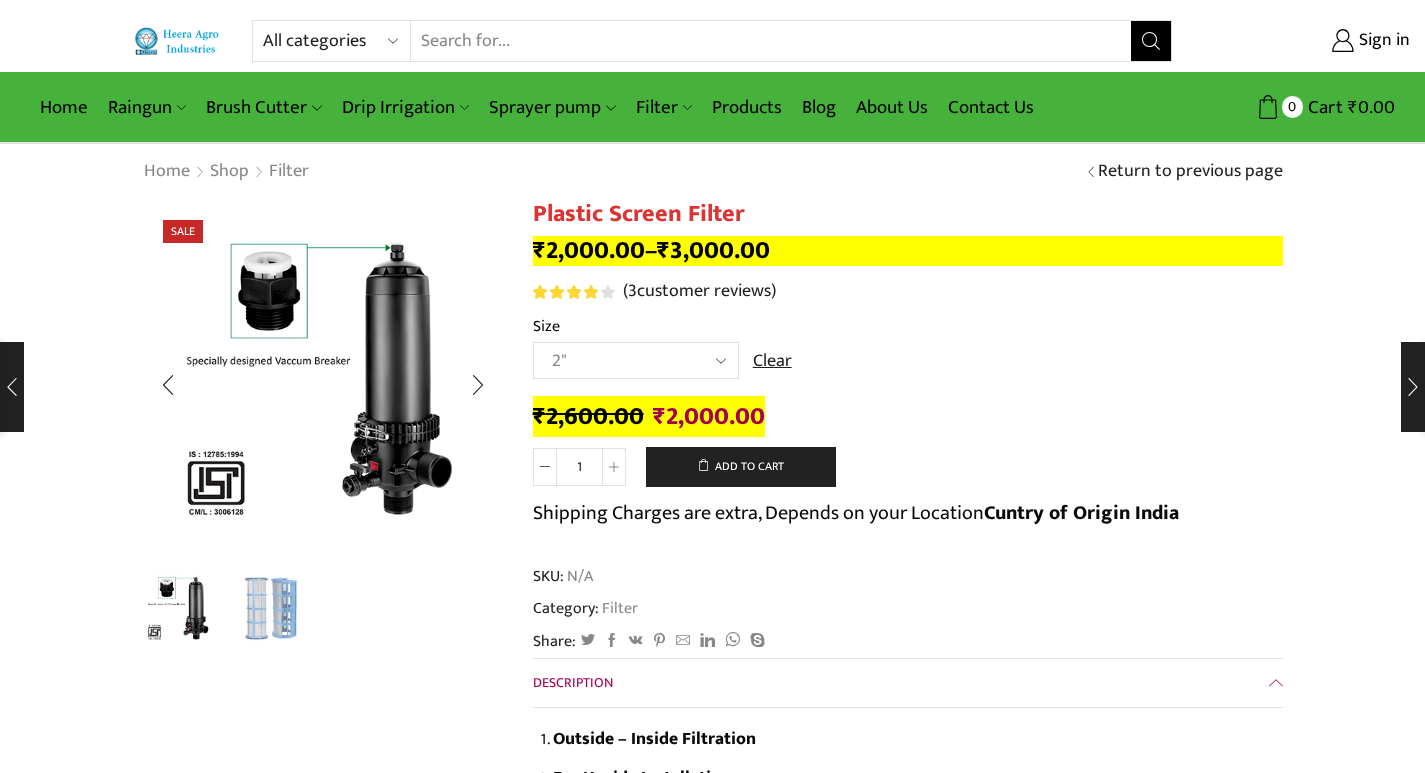 click at bounding box center [271, 608] 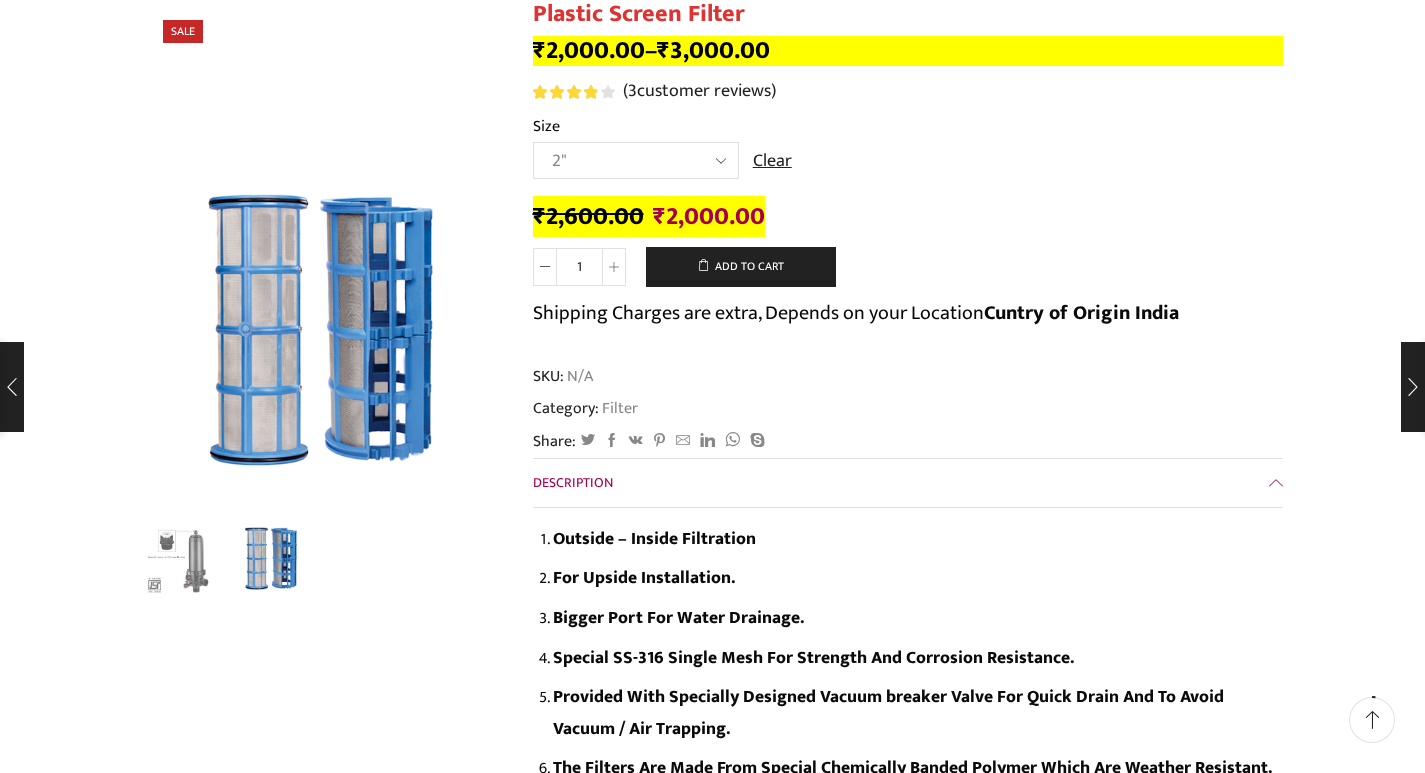 scroll, scrollTop: 0, scrollLeft: 0, axis: both 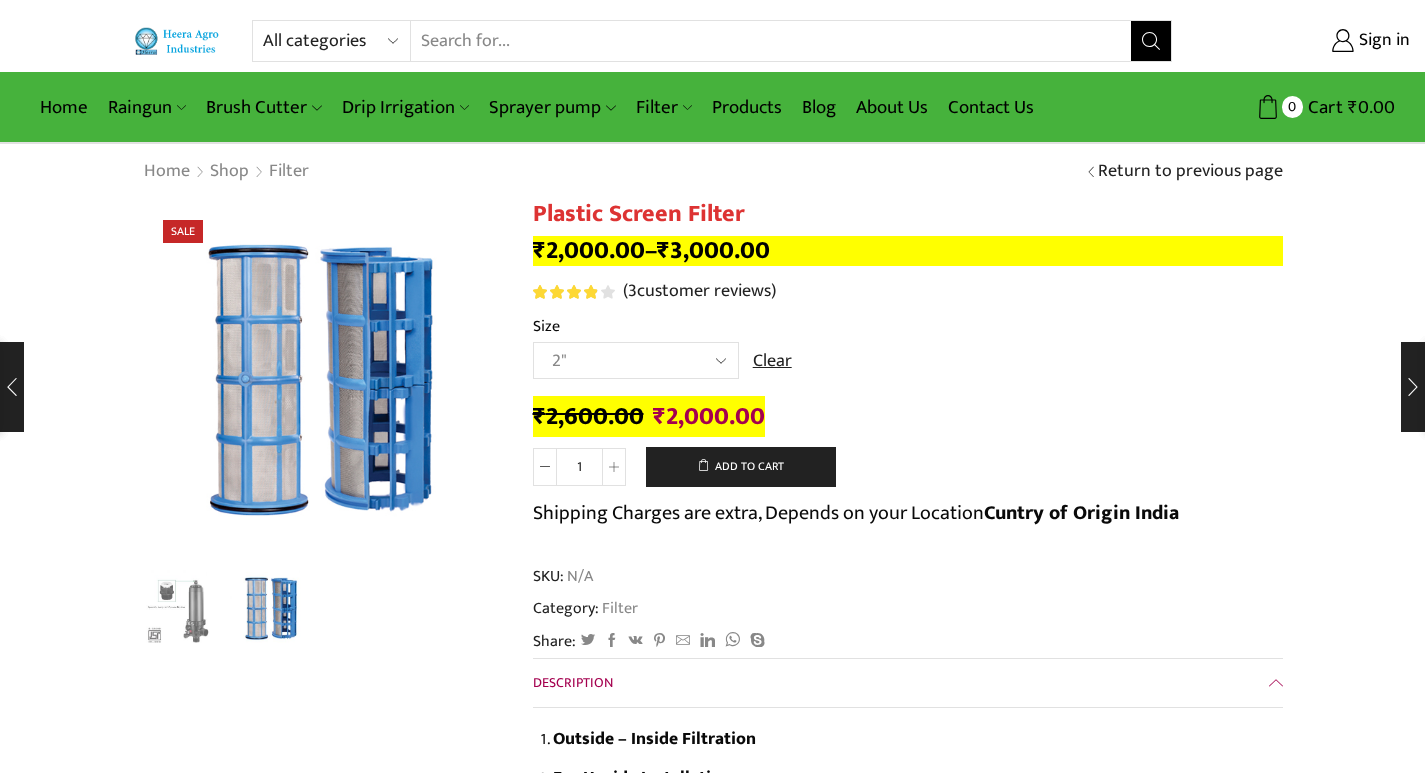 click on "Search input" at bounding box center [771, 41] 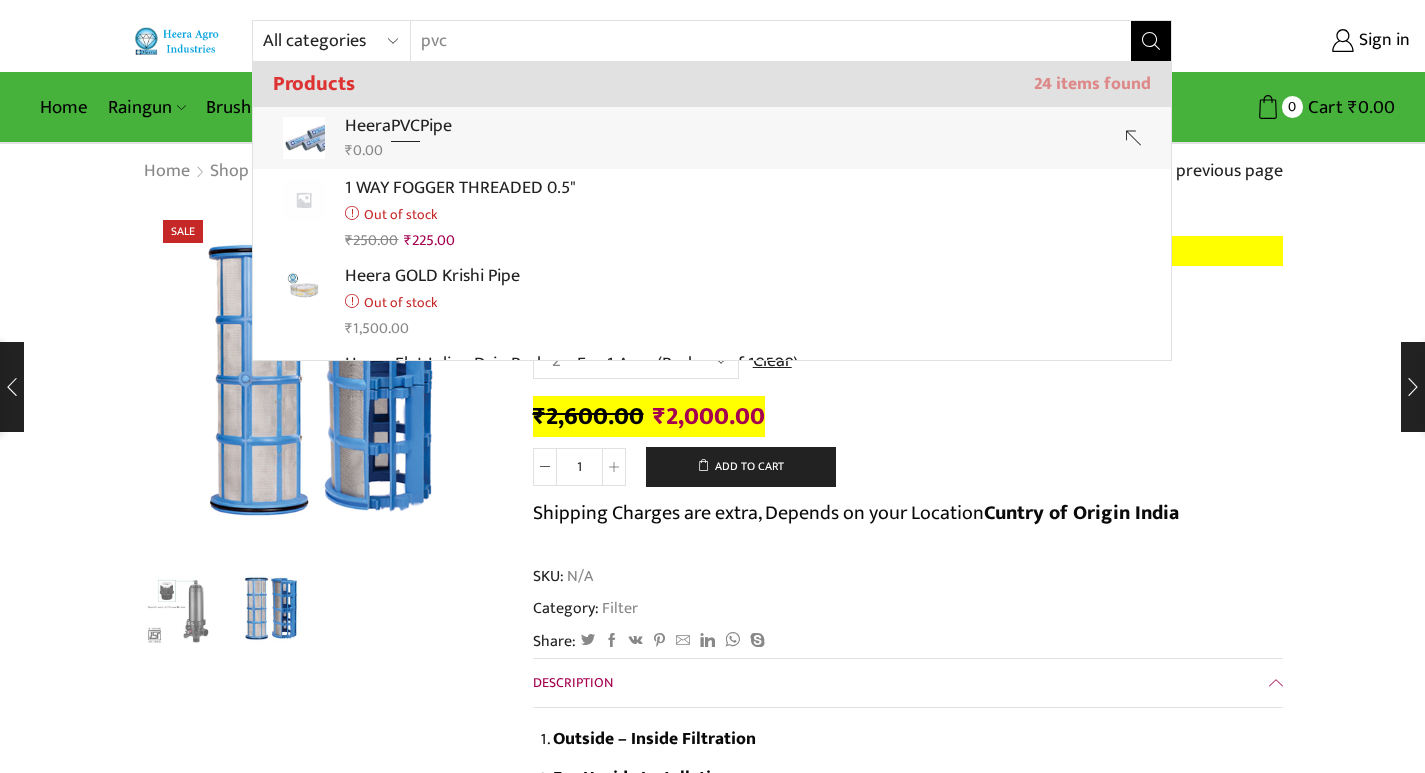 click on "Heera  PVC  Pipe ₹ 0.00" at bounding box center (712, 138) 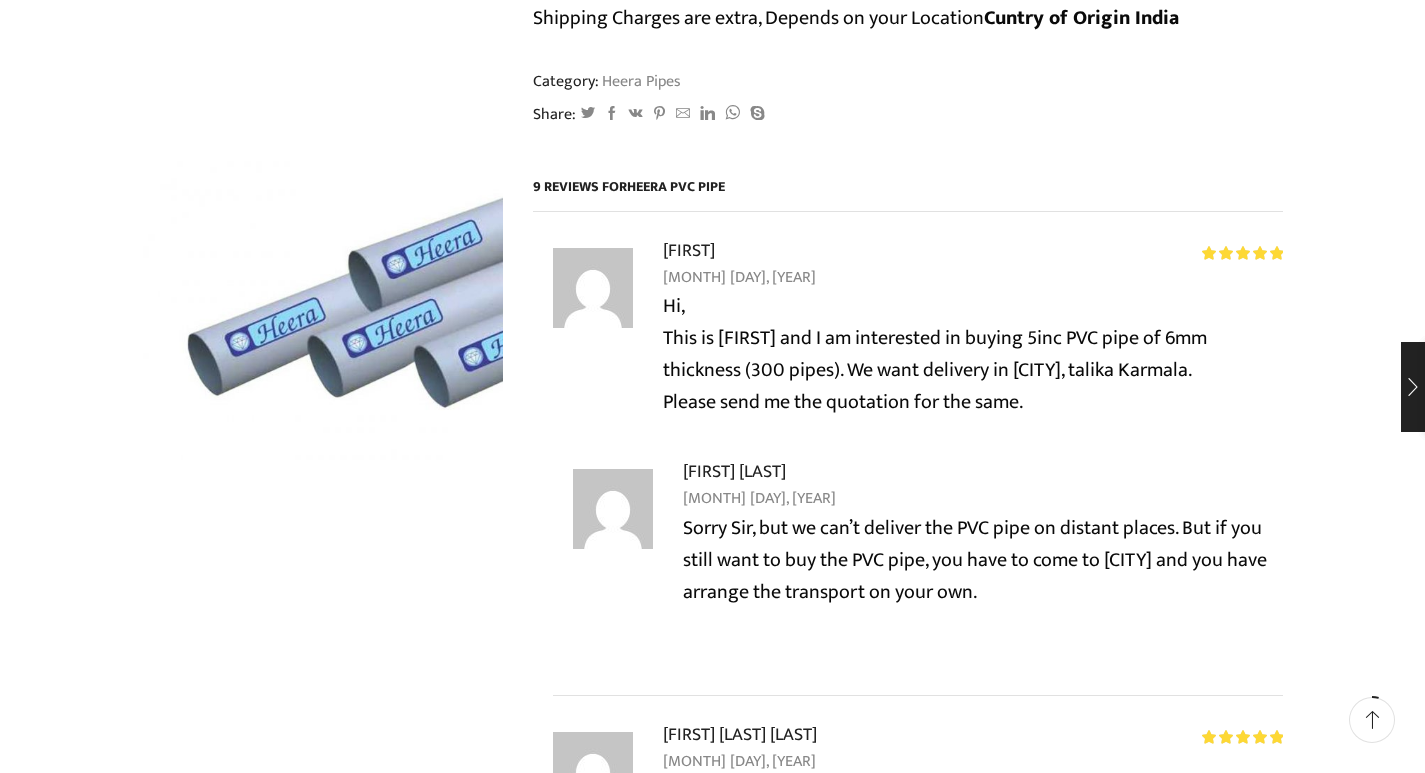 scroll, scrollTop: 400, scrollLeft: 0, axis: vertical 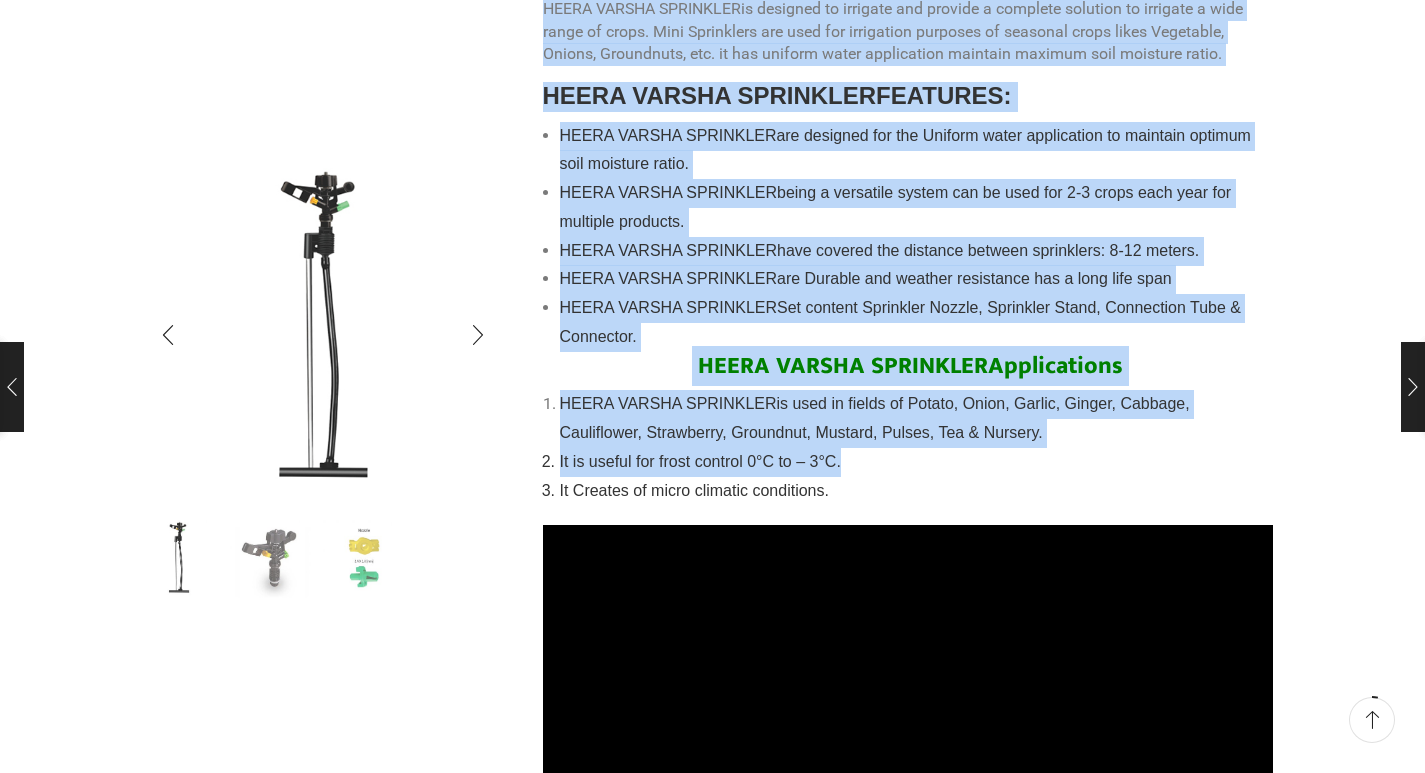 click at bounding box center (271, 558) 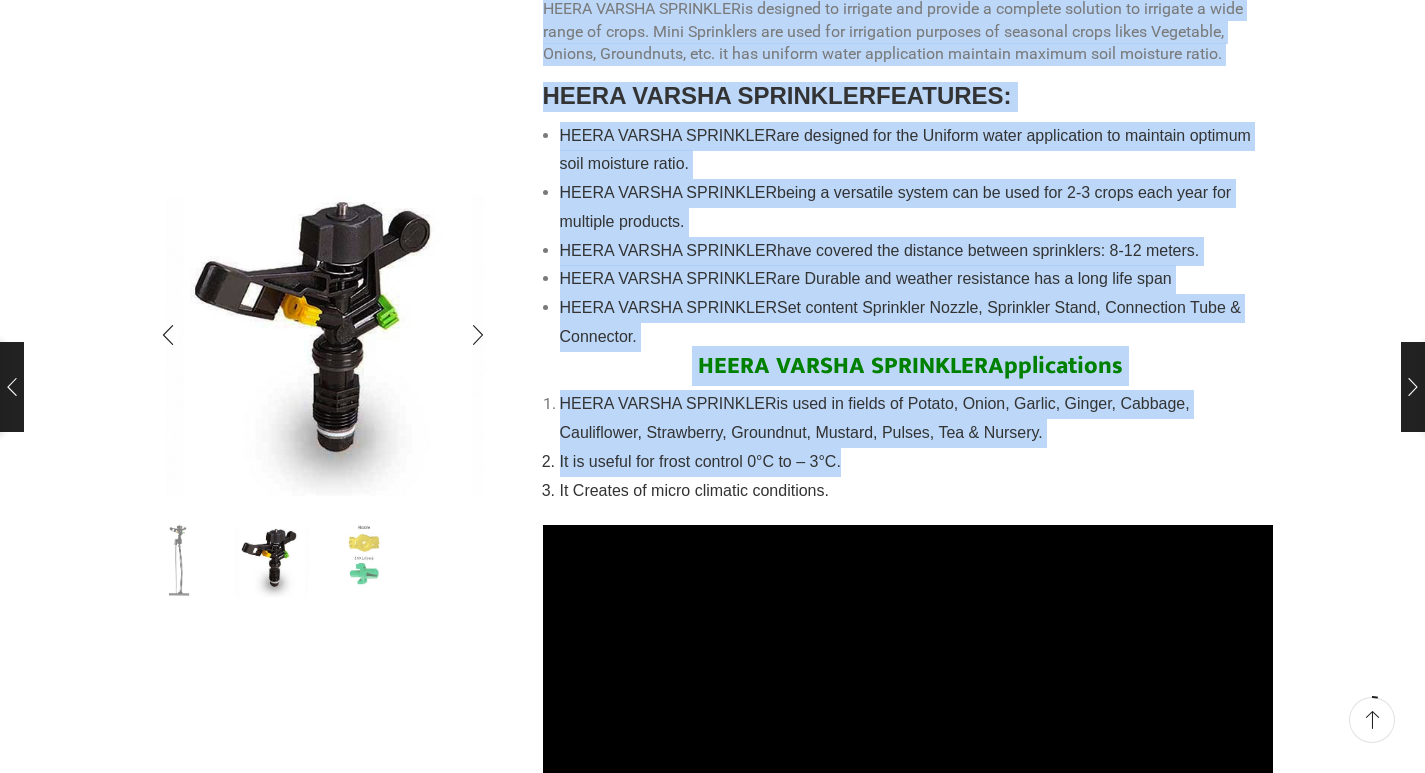 click at bounding box center (364, 558) 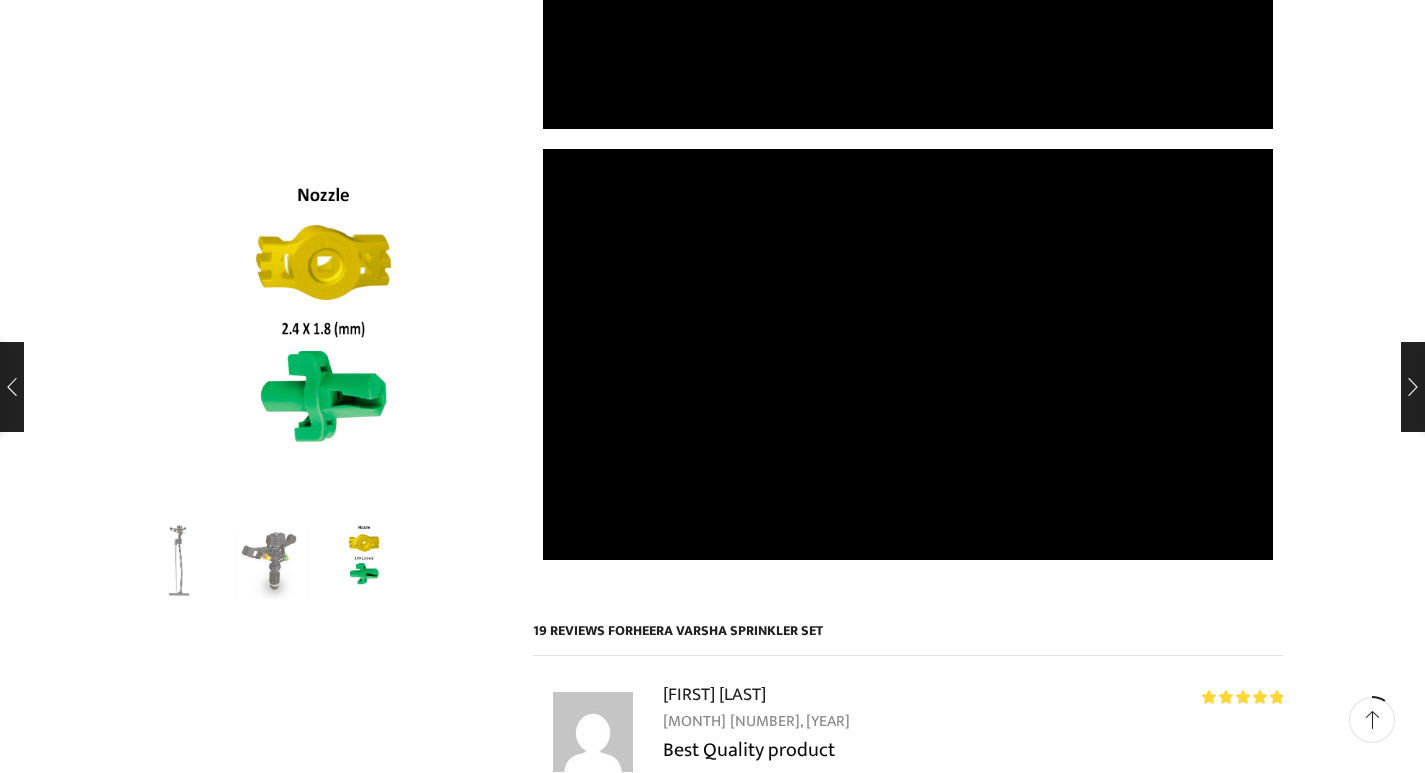 scroll, scrollTop: 1600, scrollLeft: 0, axis: vertical 